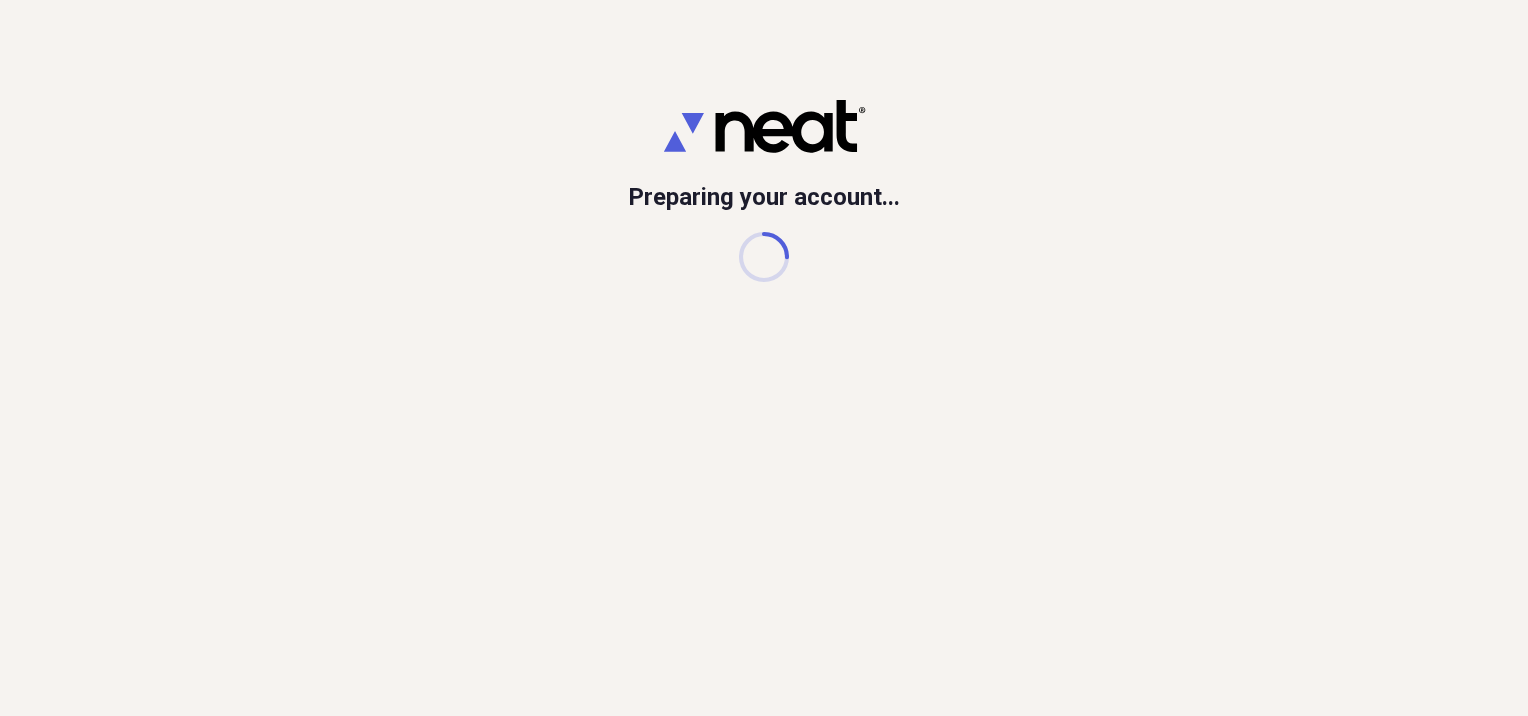 scroll, scrollTop: 0, scrollLeft: 0, axis: both 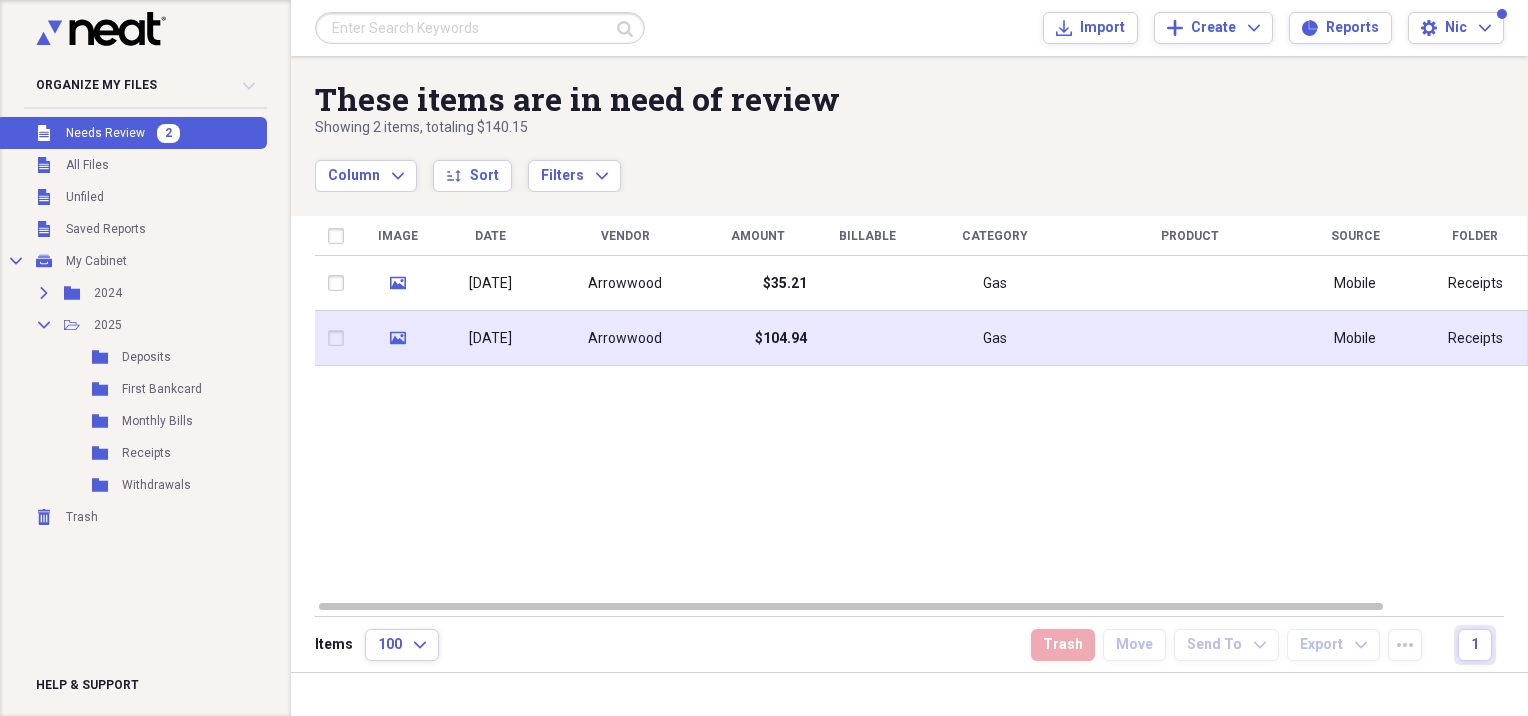 click on "[DATE]" at bounding box center [490, 339] 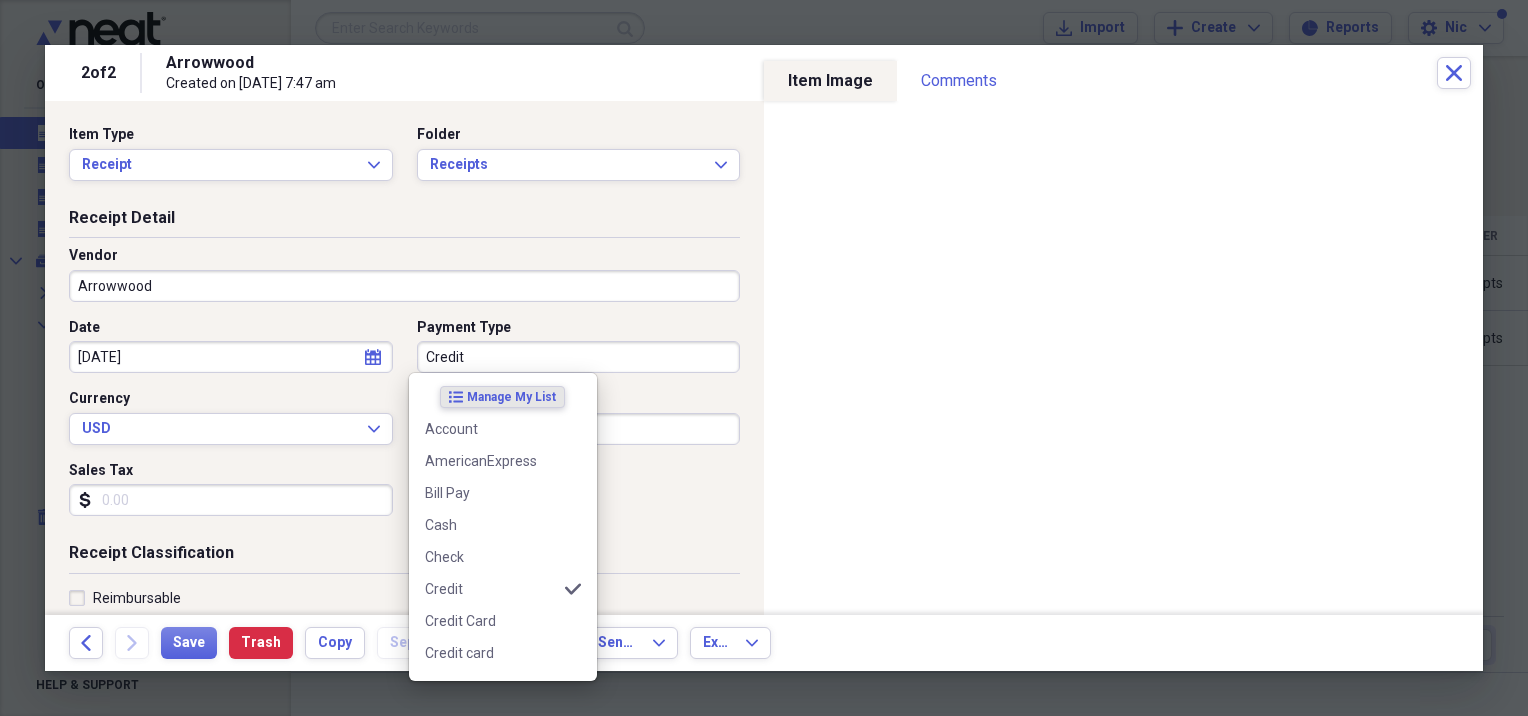 click on "Credit" at bounding box center [579, 357] 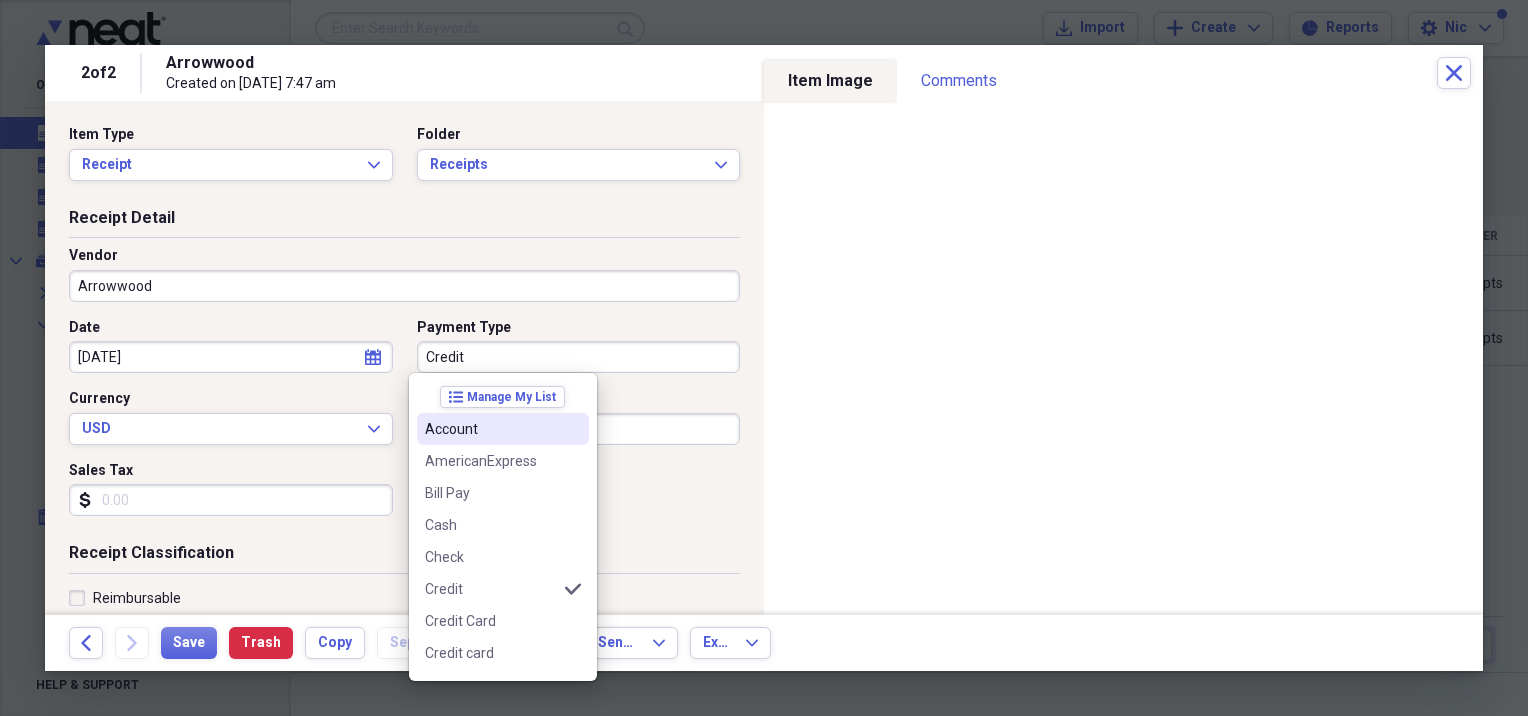 click on "Account" at bounding box center (503, 429) 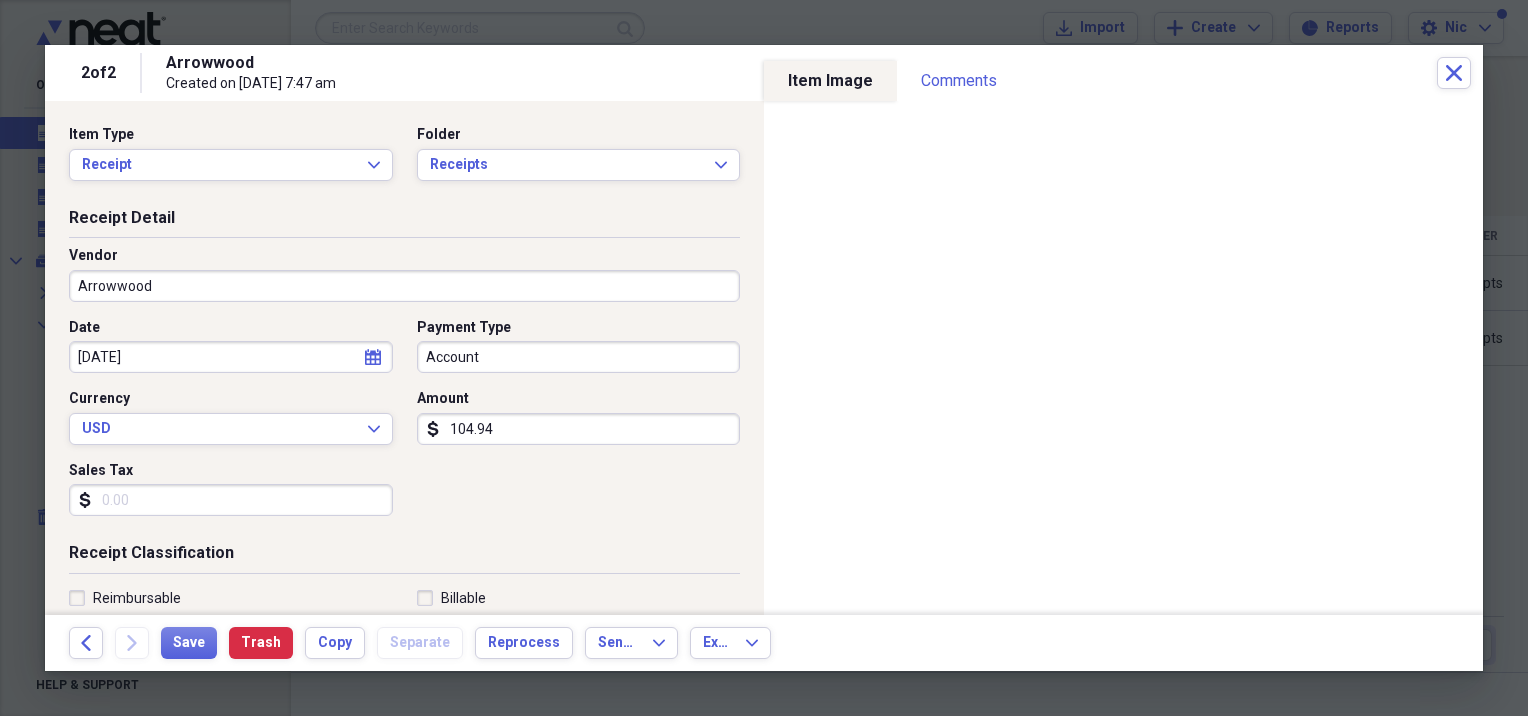 scroll, scrollTop: 300, scrollLeft: 0, axis: vertical 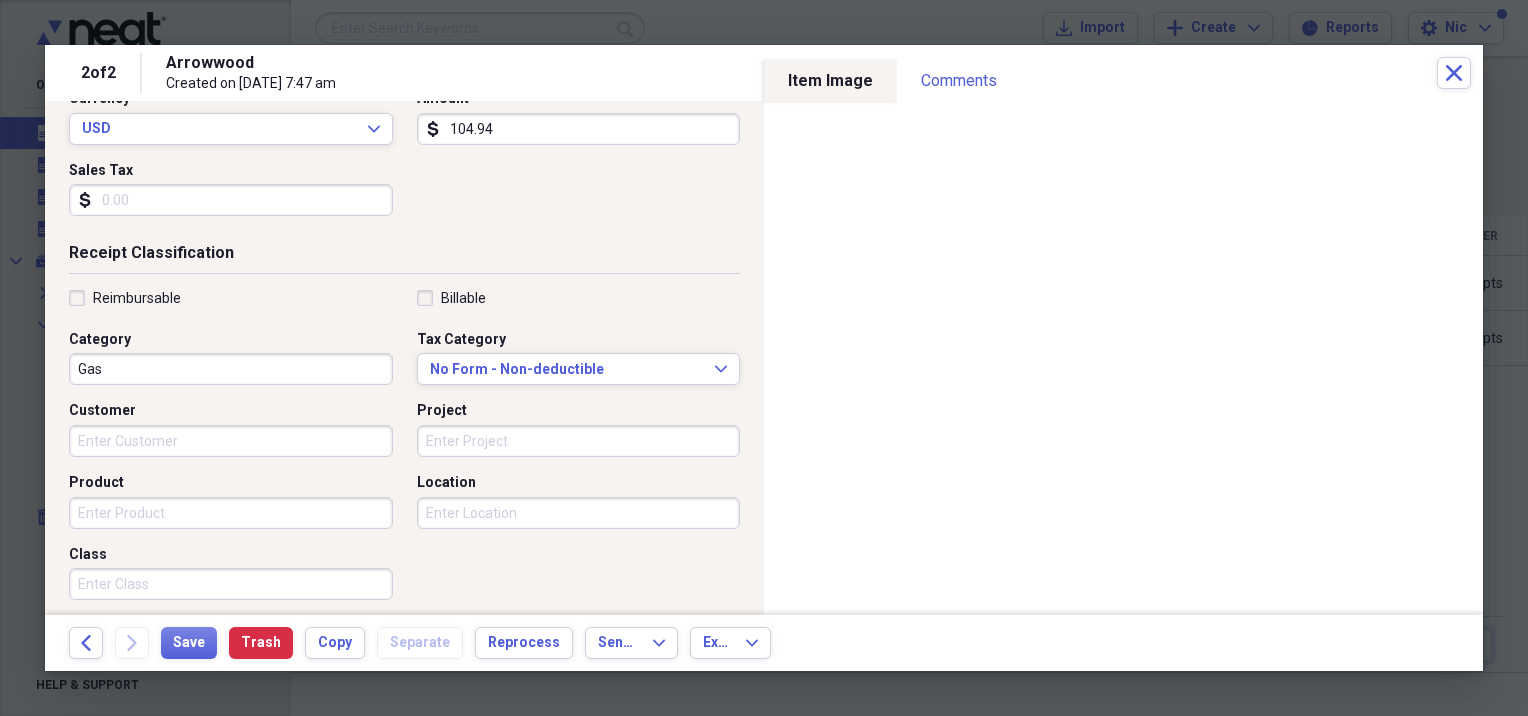 click on "Back Forward Save Trash Copy Separate Reprocess Send To Expand Export Expand" at bounding box center [764, 643] 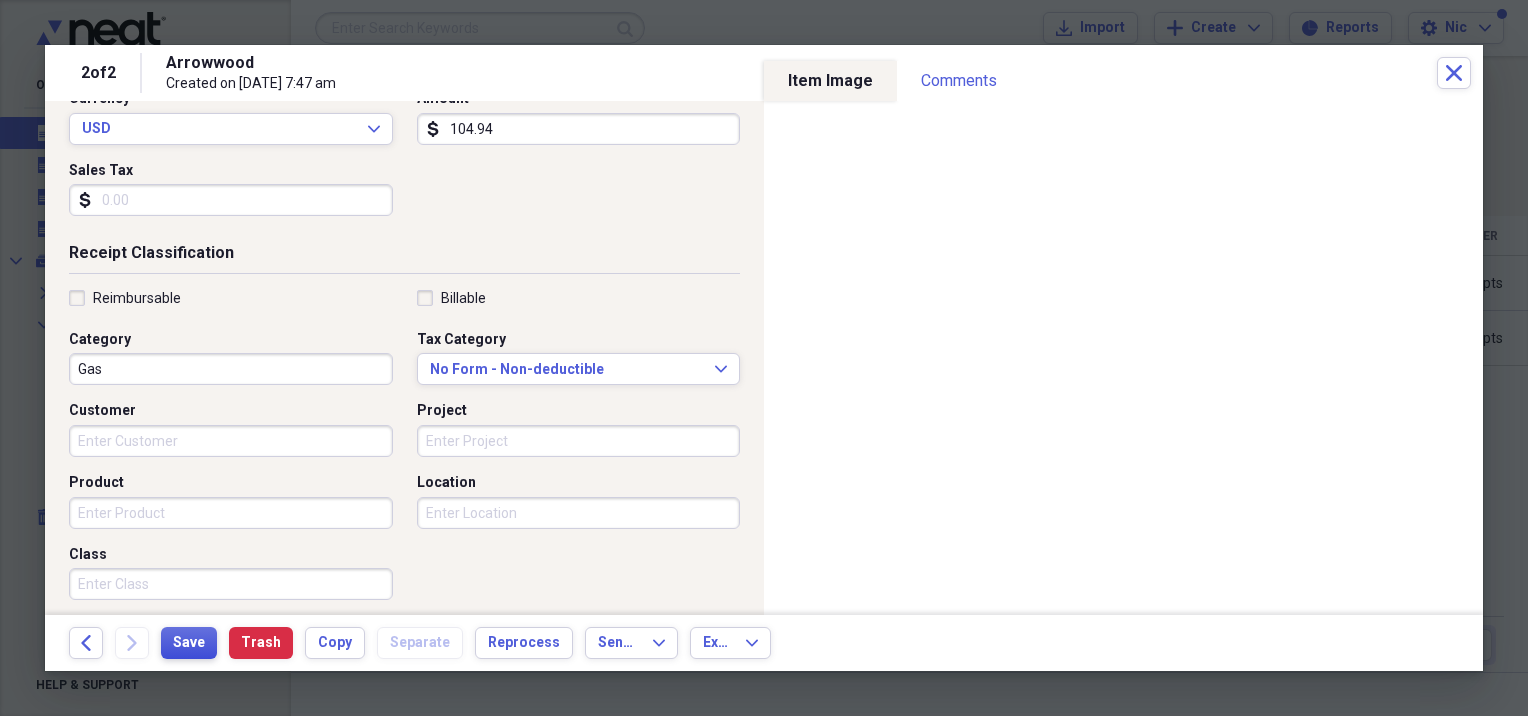 click on "Save" at bounding box center (189, 643) 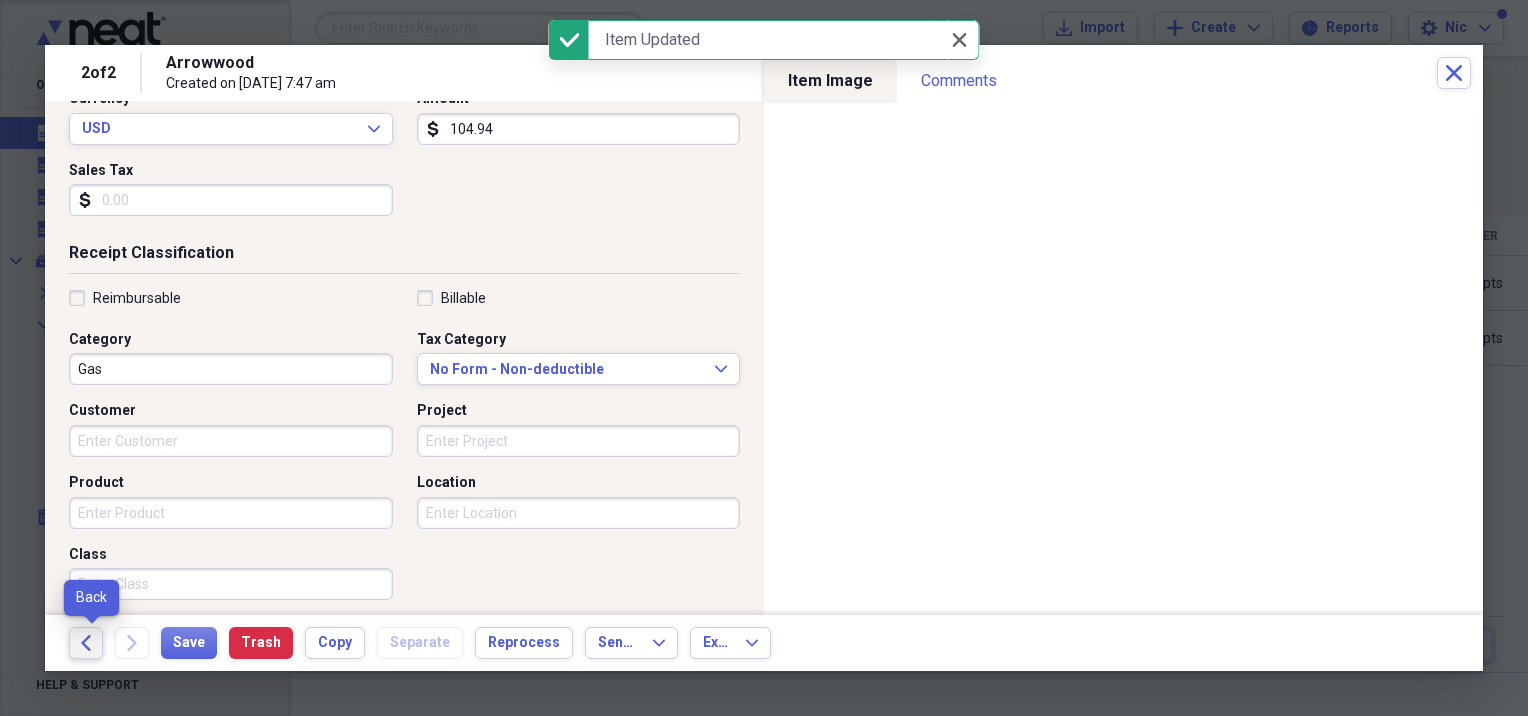 click on "Back" 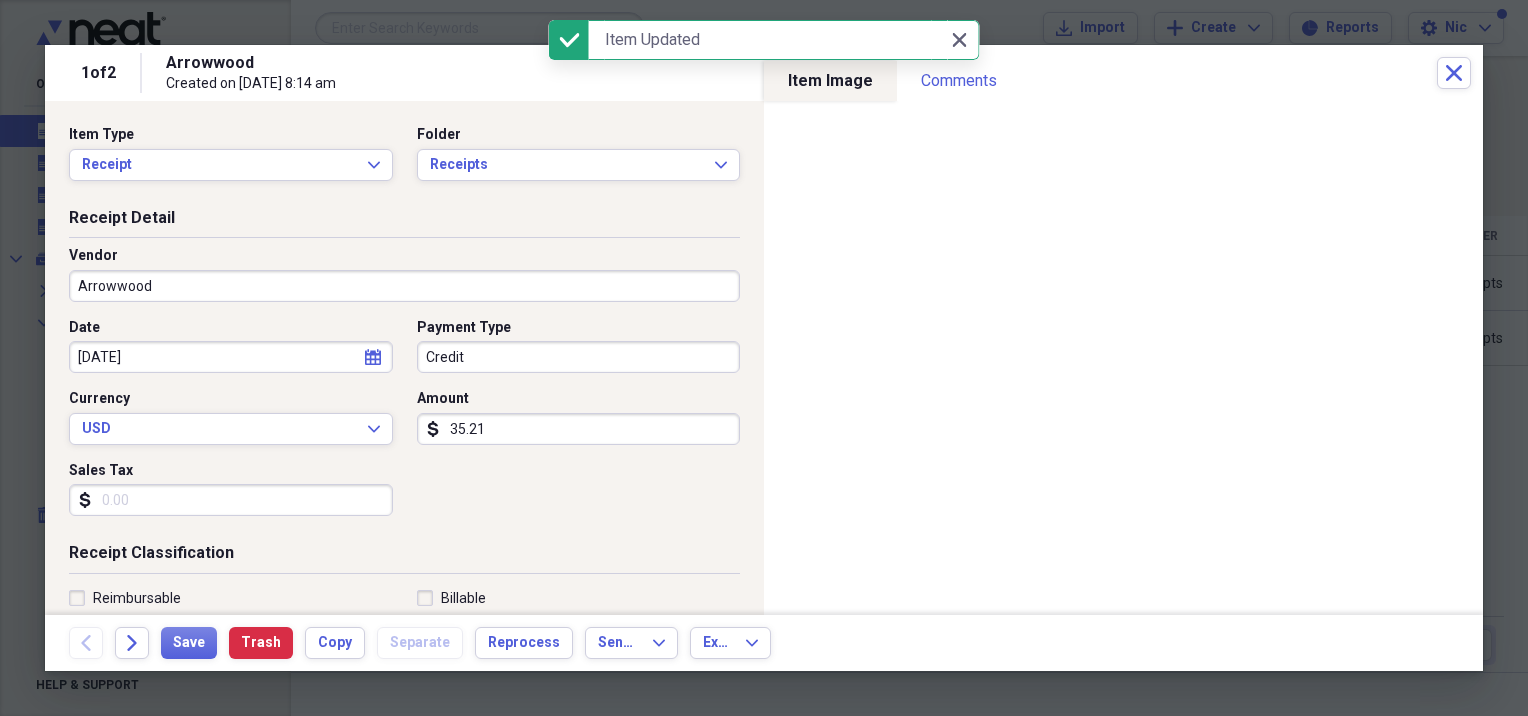 click on "Credit" at bounding box center [579, 357] 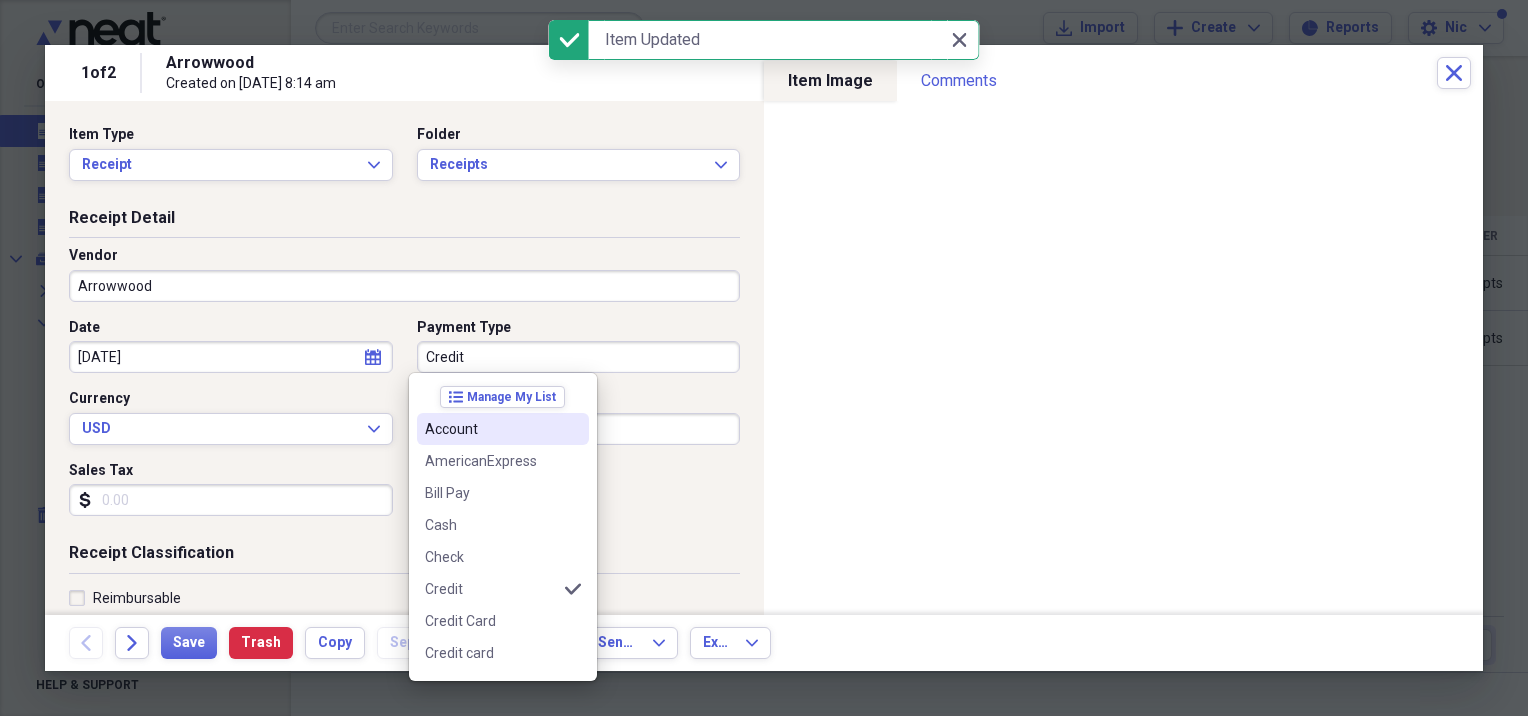 click on "Account" at bounding box center (491, 429) 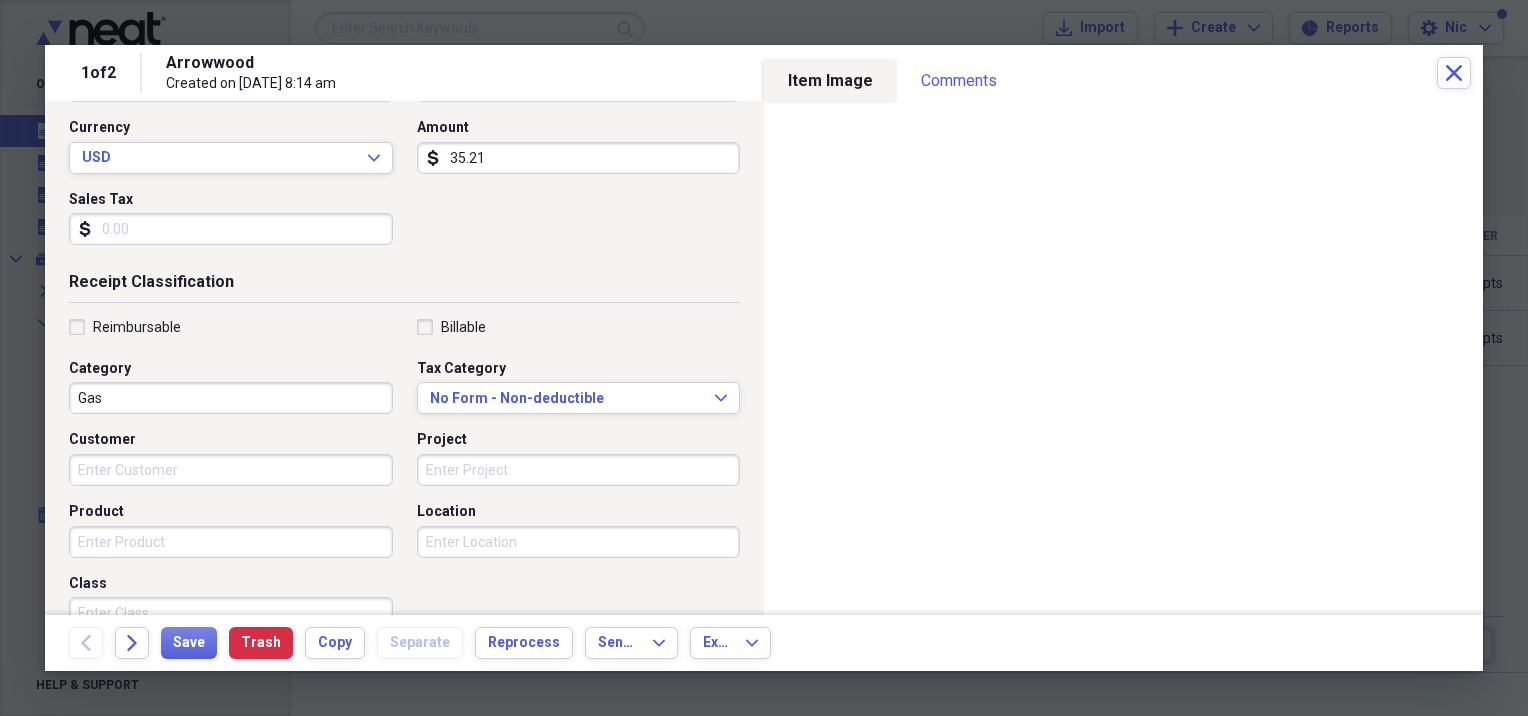 scroll, scrollTop: 300, scrollLeft: 0, axis: vertical 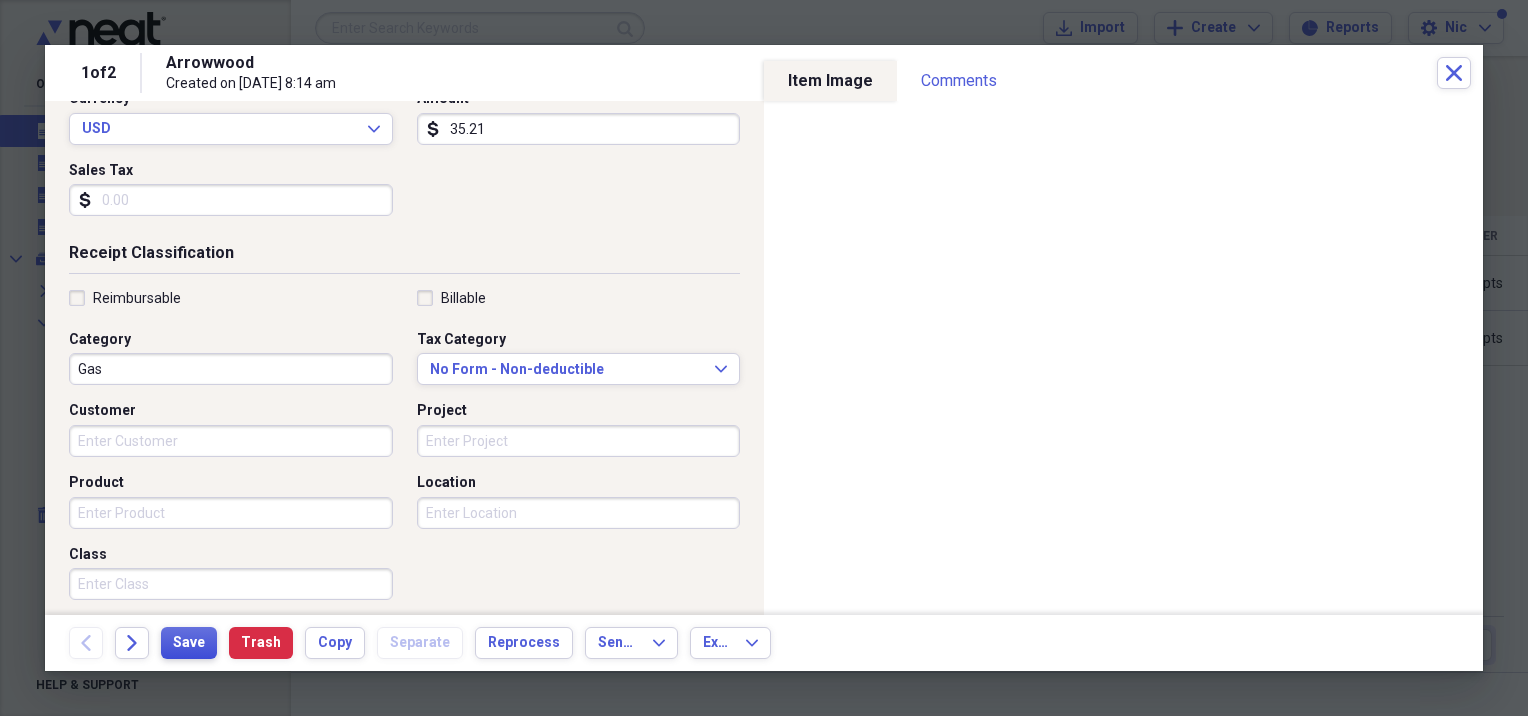 click on "Save" at bounding box center (189, 643) 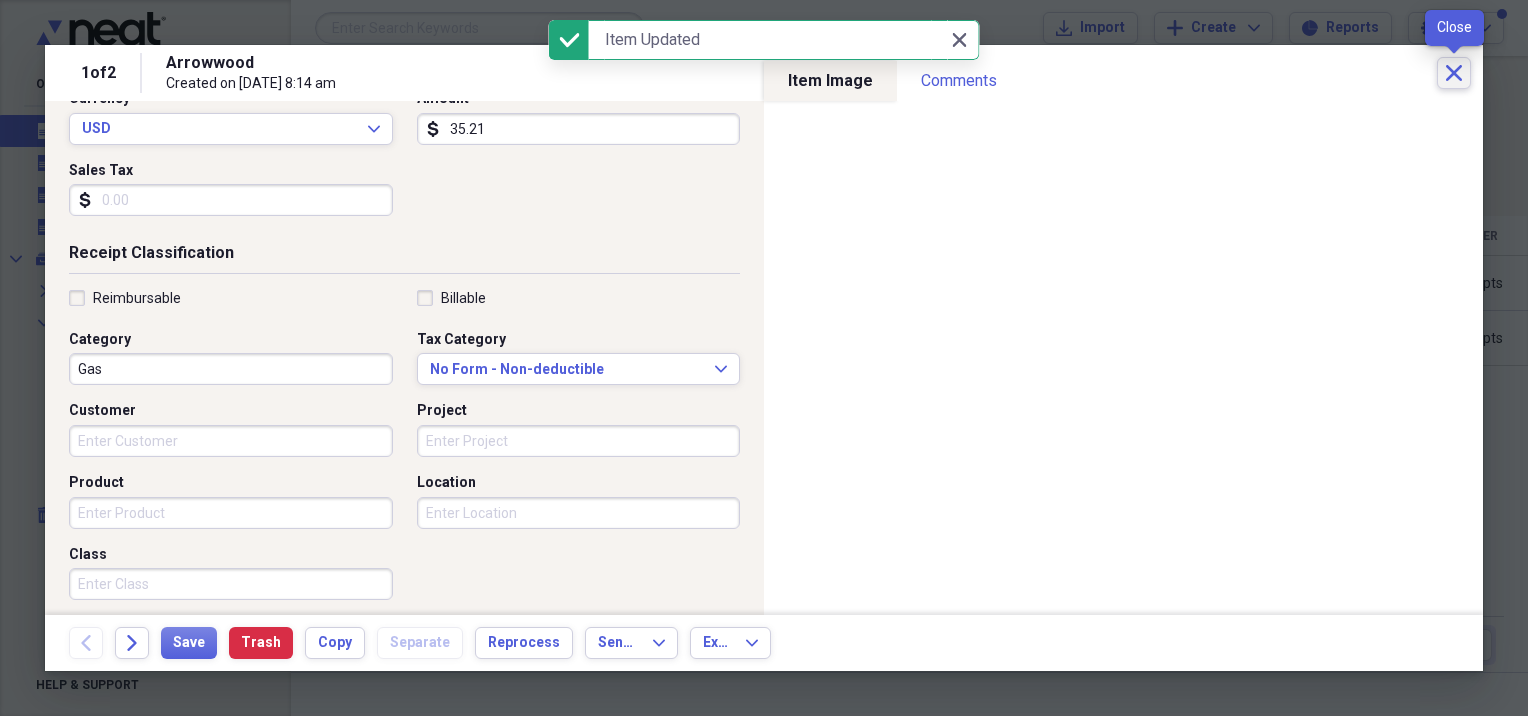 click 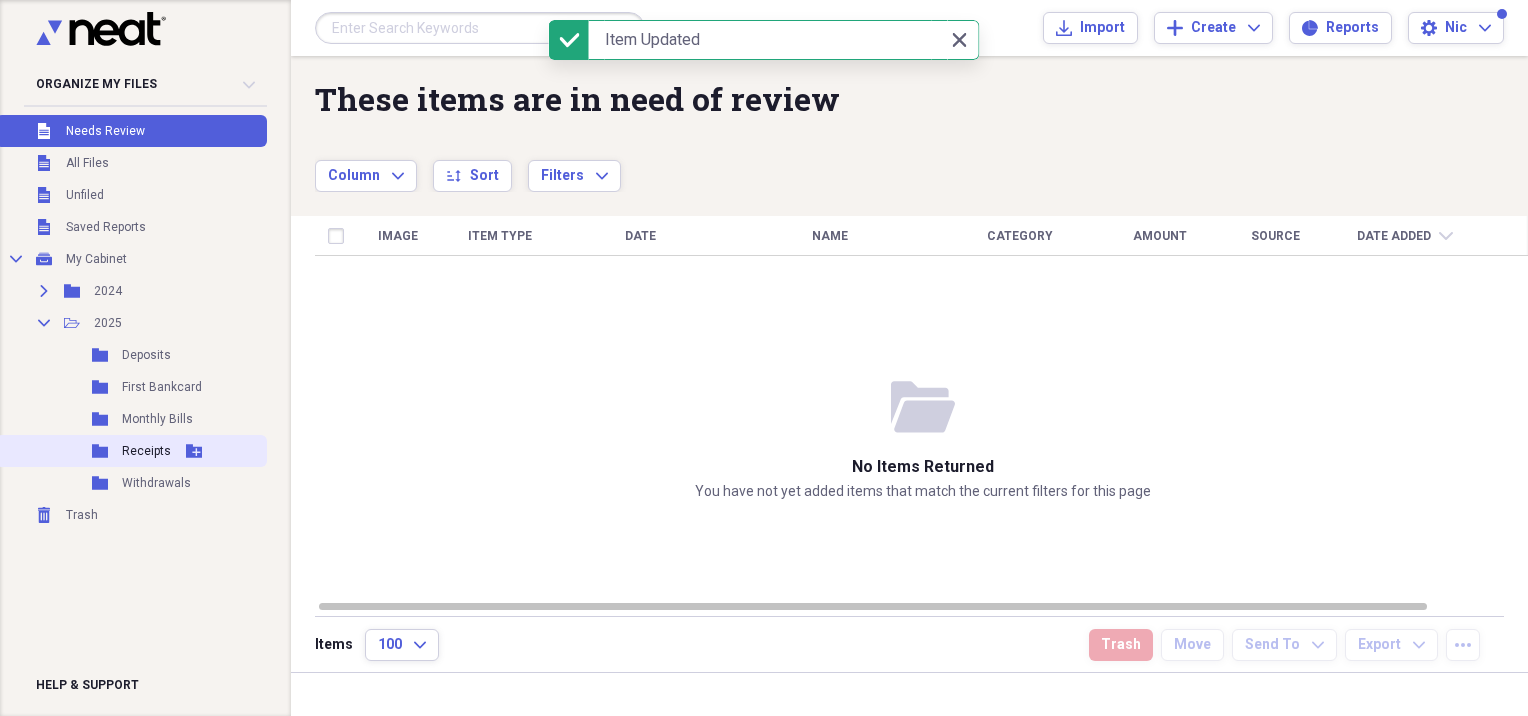 click on "Receipts" at bounding box center [146, 451] 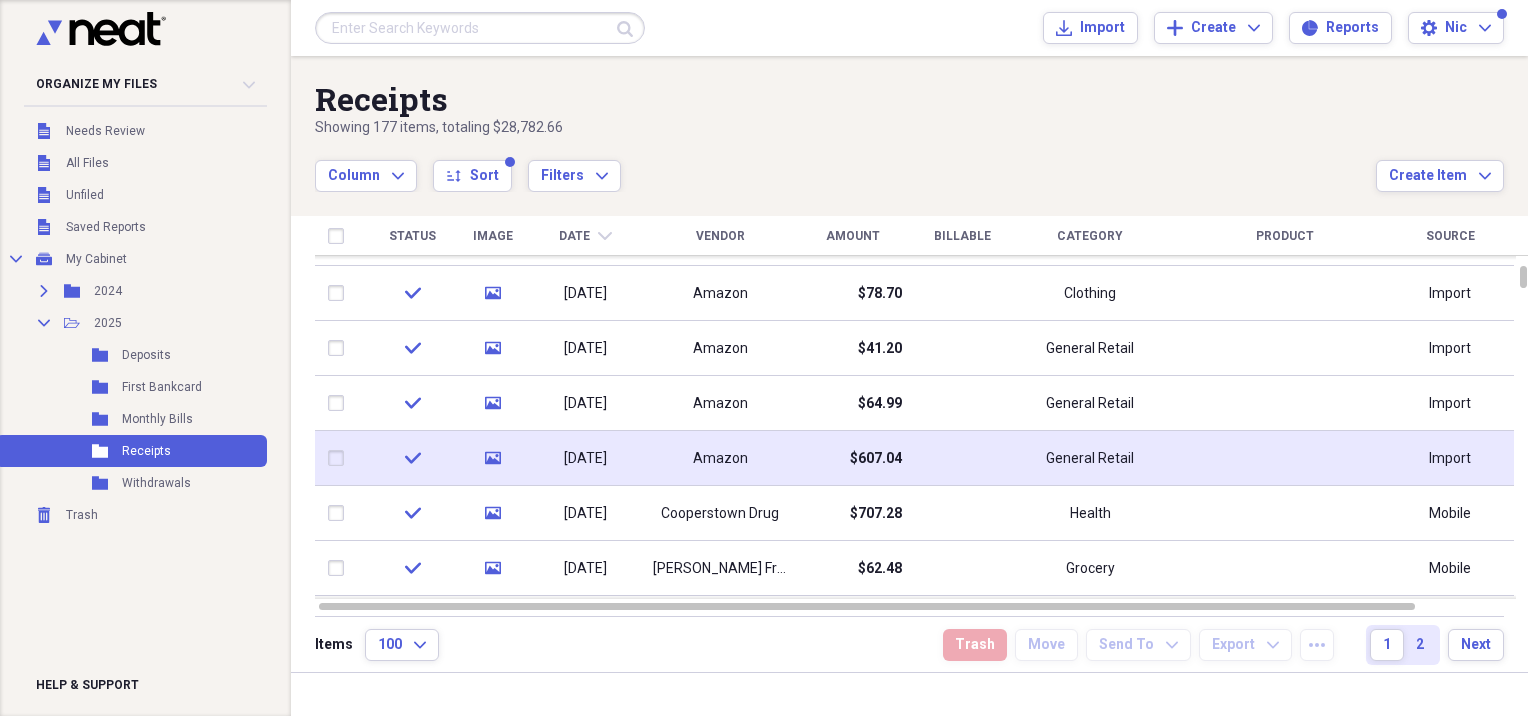 click on "[DATE]" at bounding box center [585, 459] 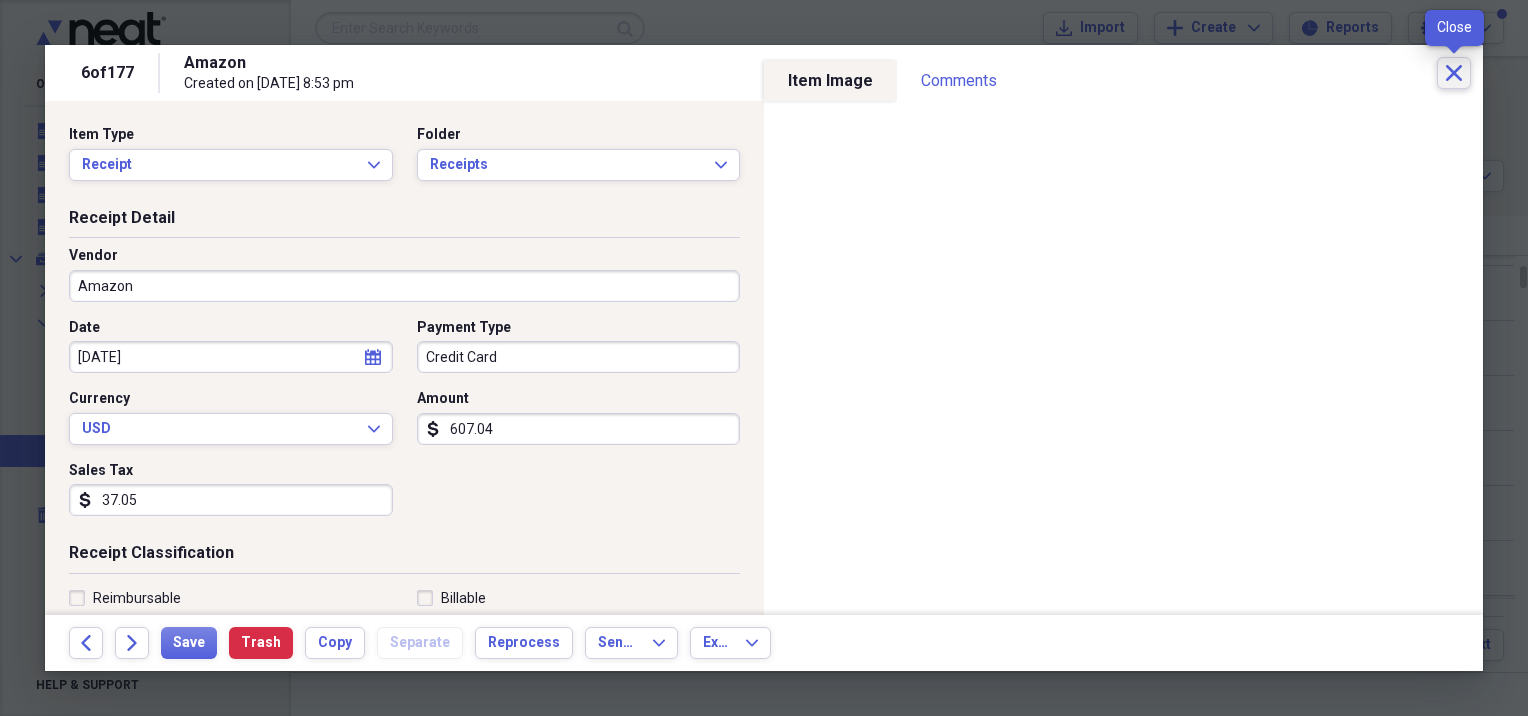 click on "Close" 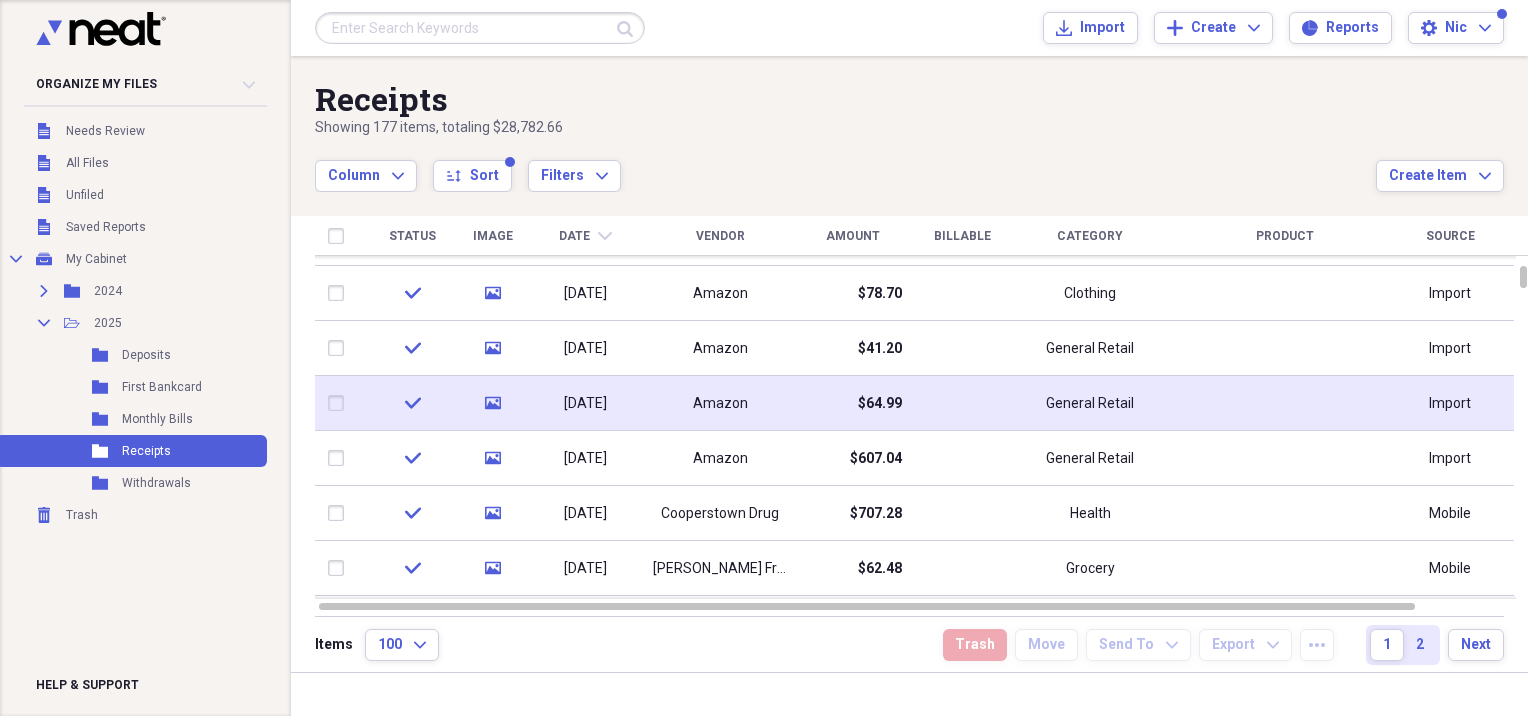 click on "[DATE]" at bounding box center (585, 404) 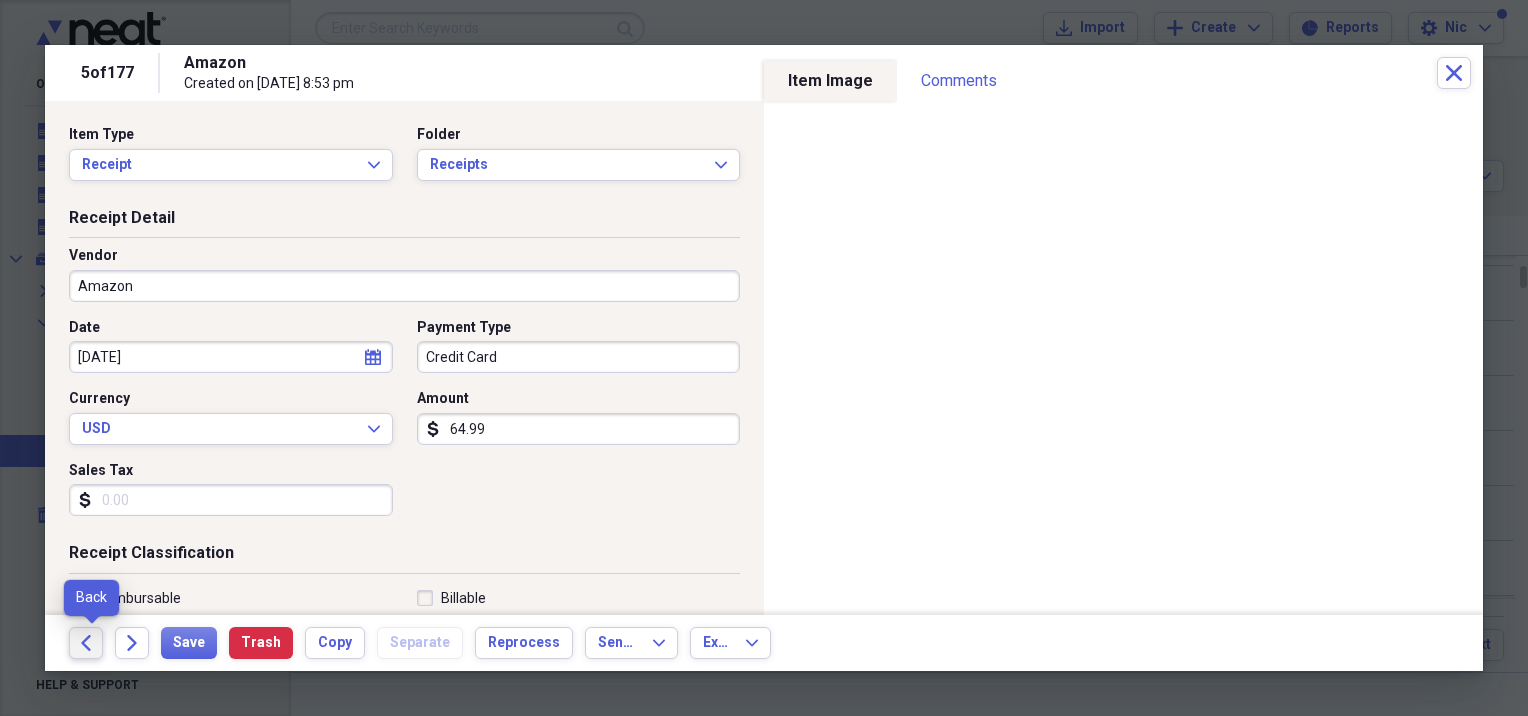 click 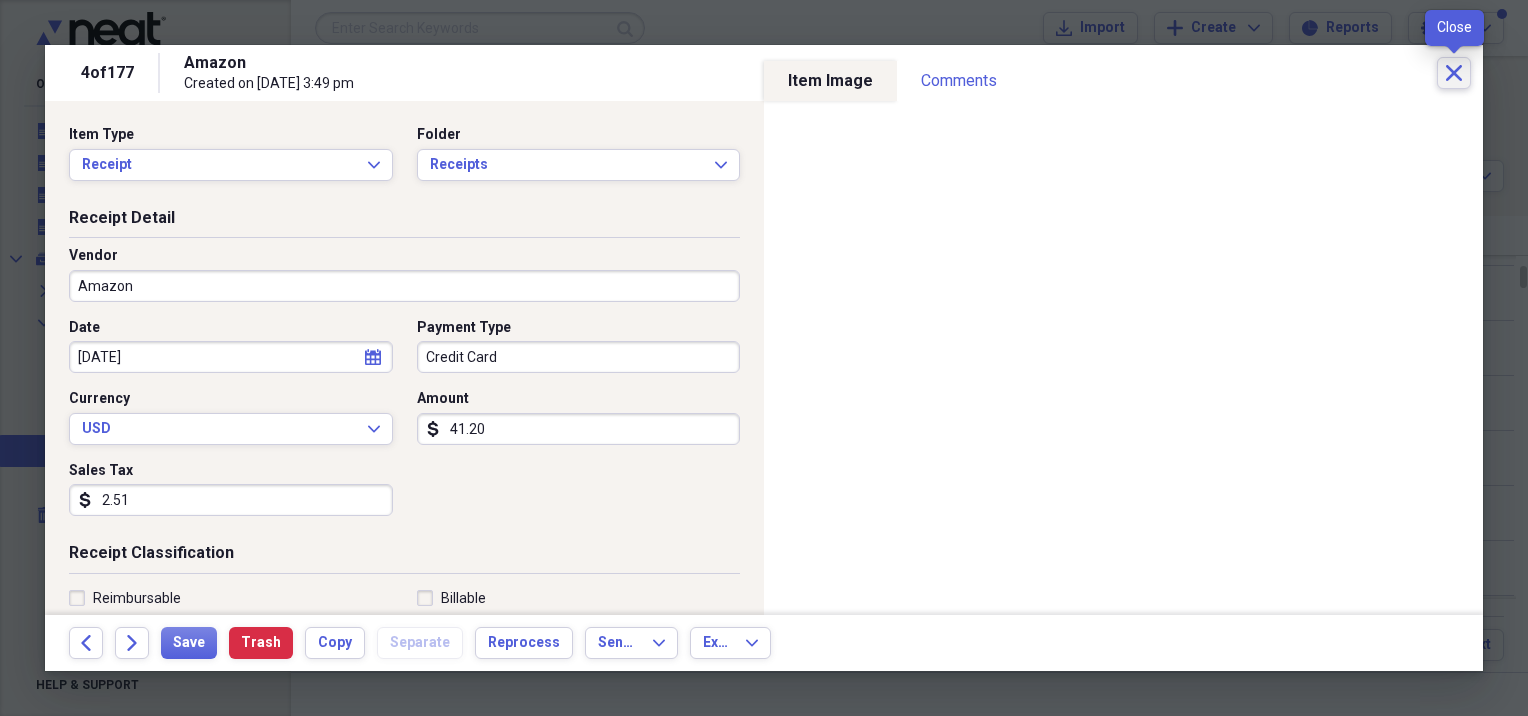 click on "Close" 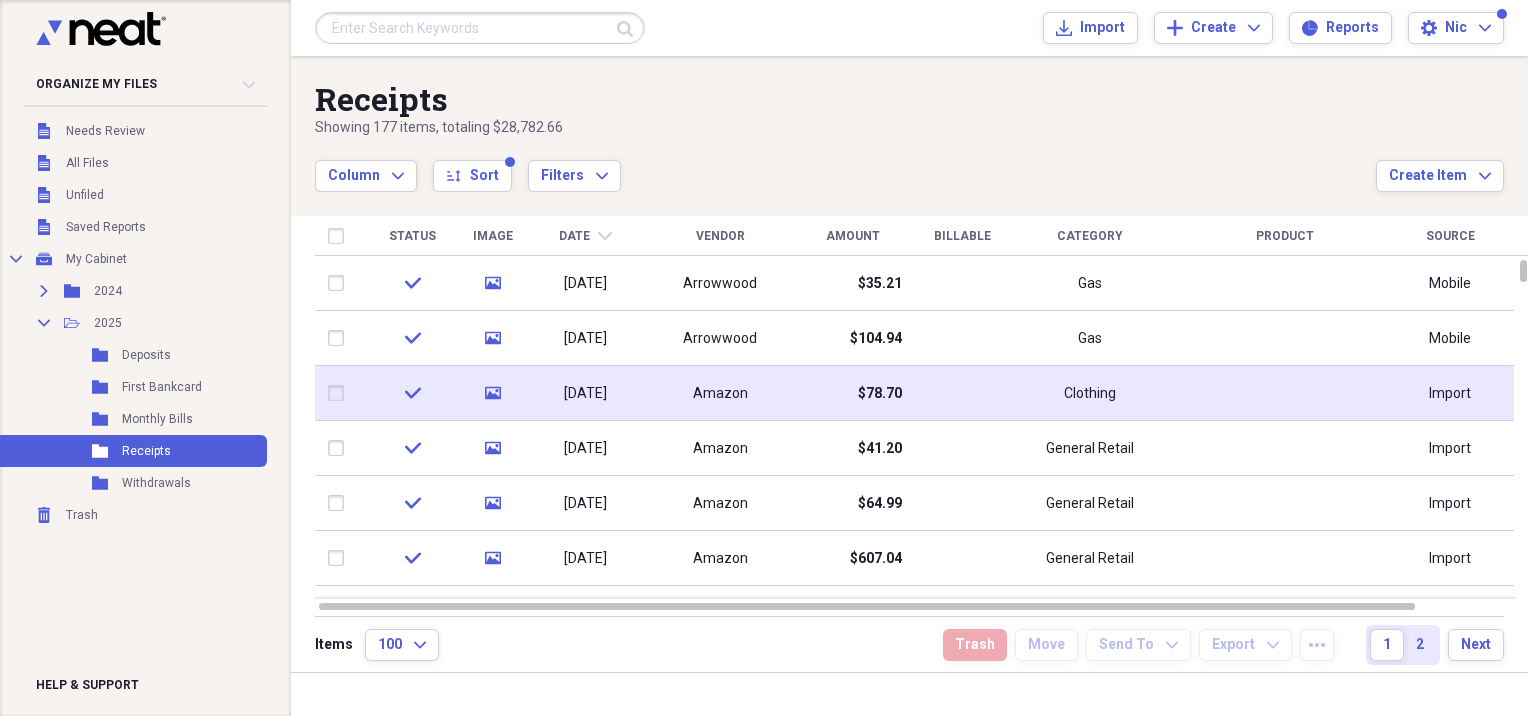 click on "Amazon" at bounding box center [720, 394] 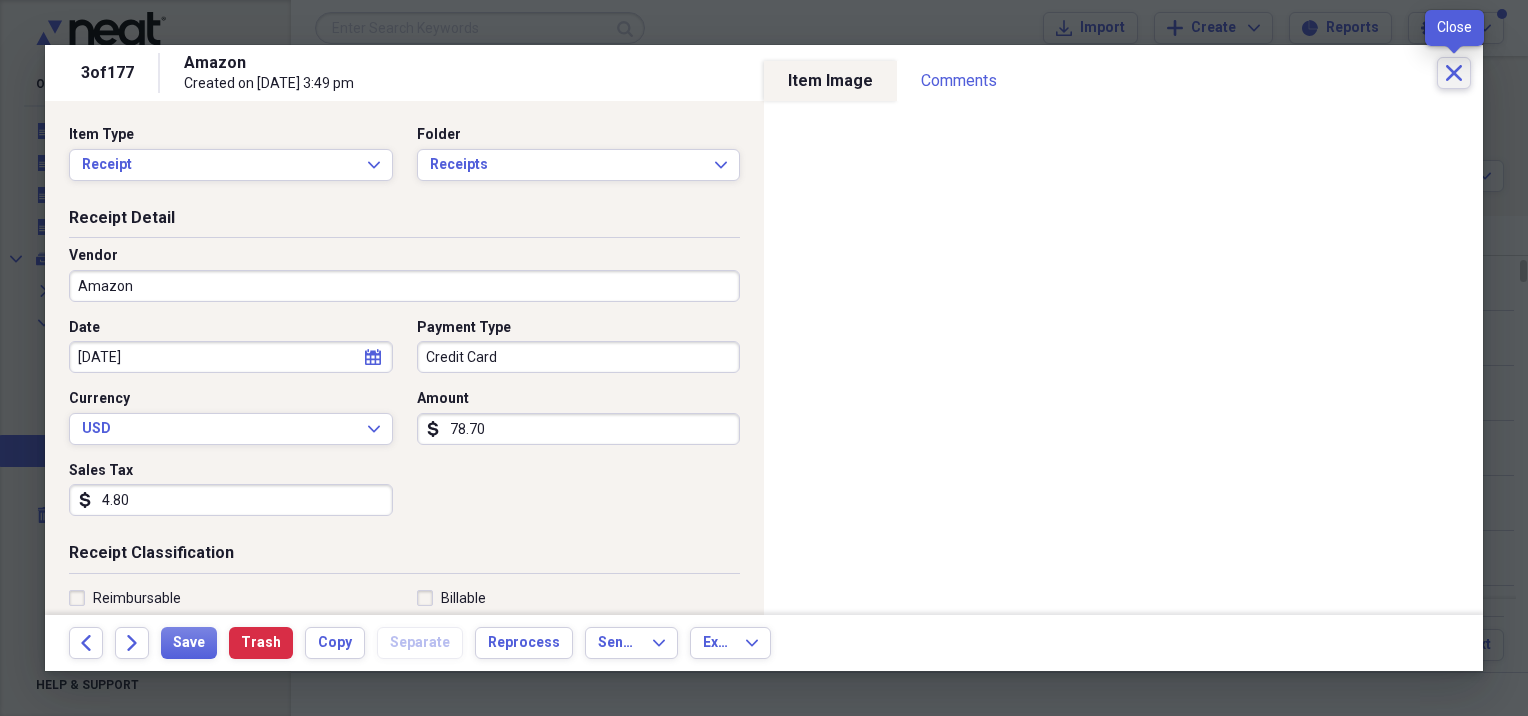 click on "Close" at bounding box center [1454, 73] 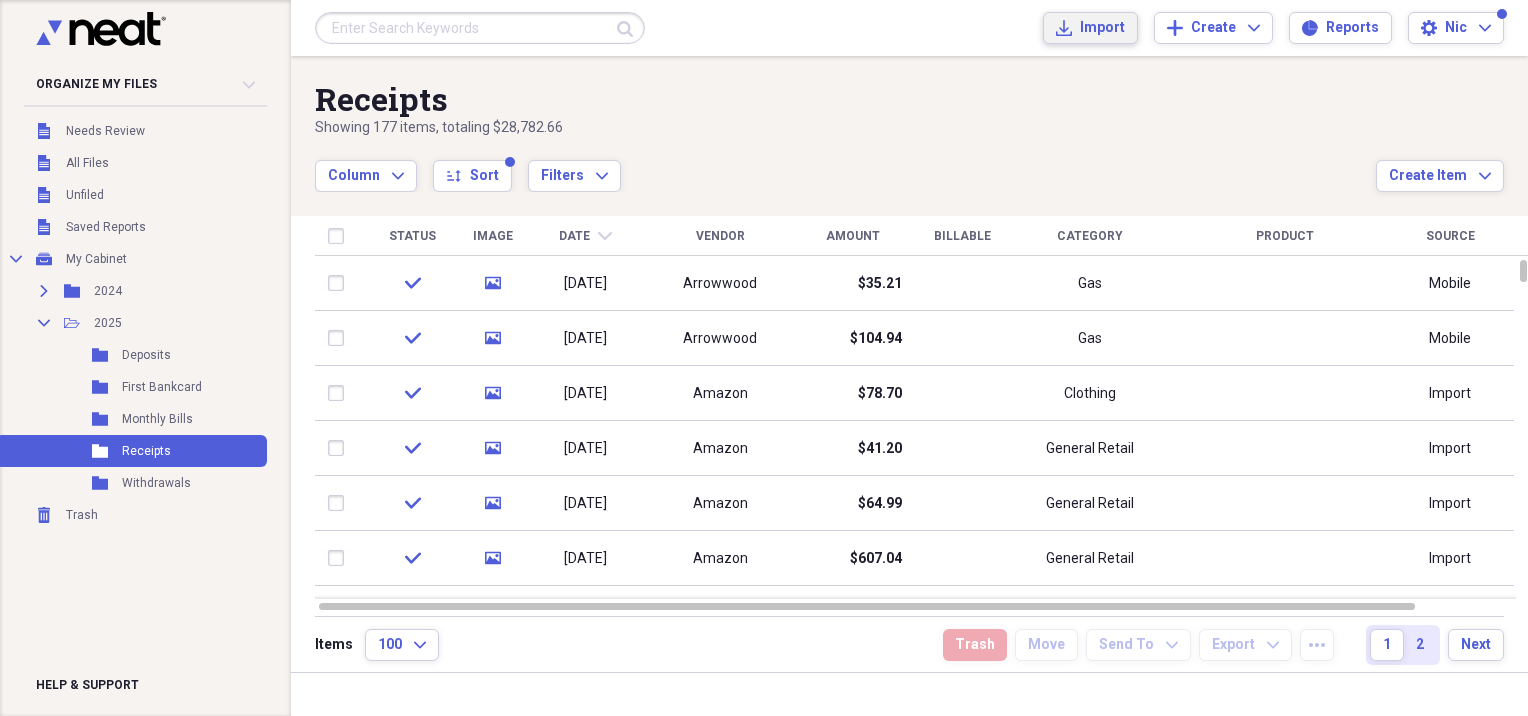 click on "Import" at bounding box center [1102, 28] 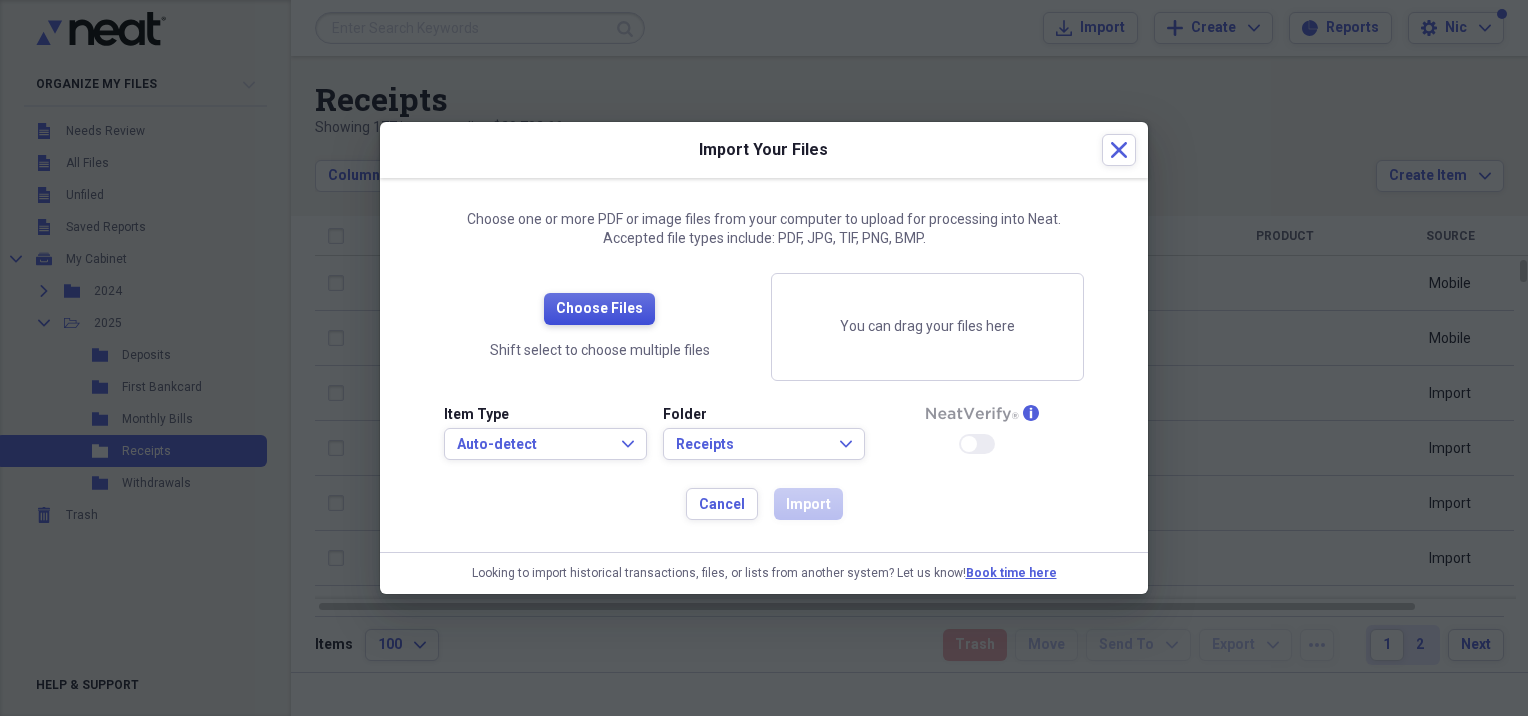 click on "Choose Files" at bounding box center (599, 309) 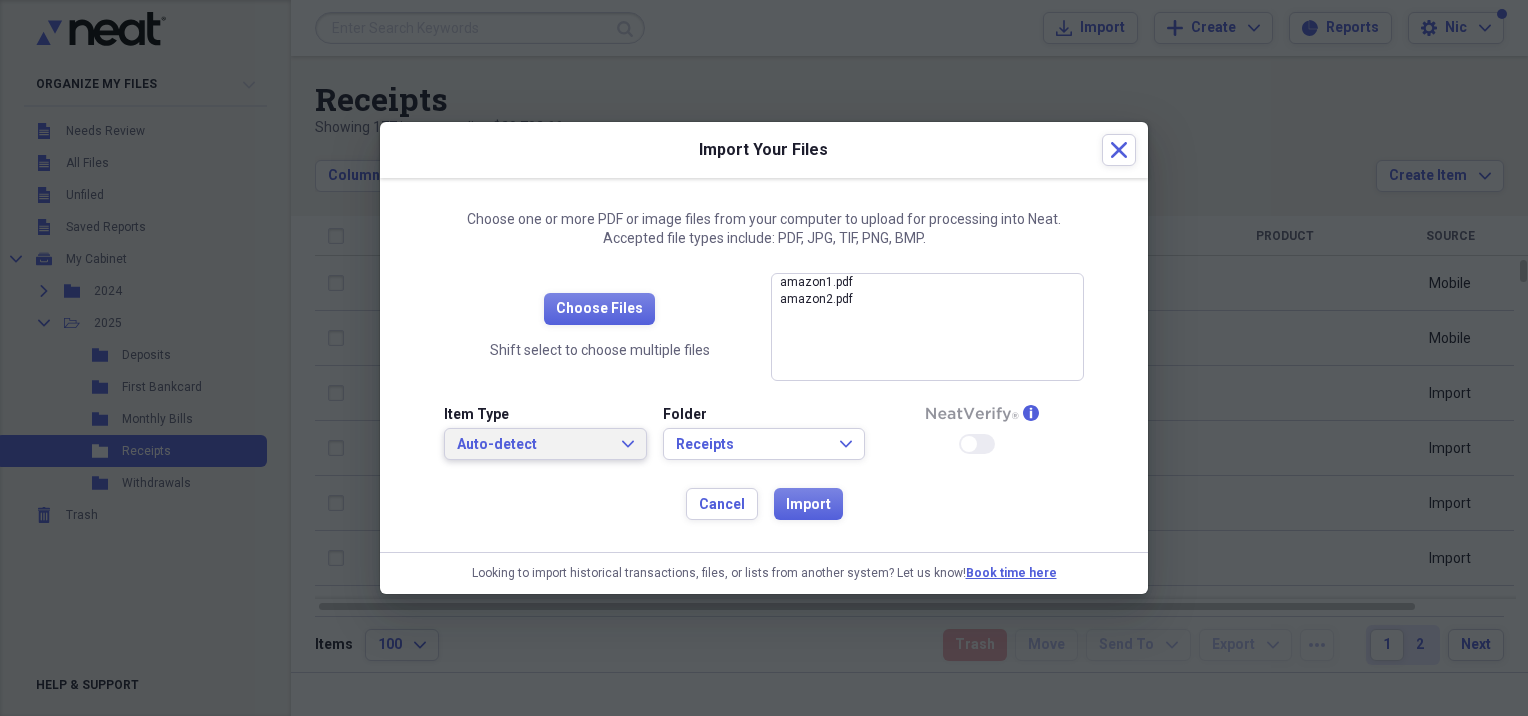 click on "Auto-detect" at bounding box center (533, 445) 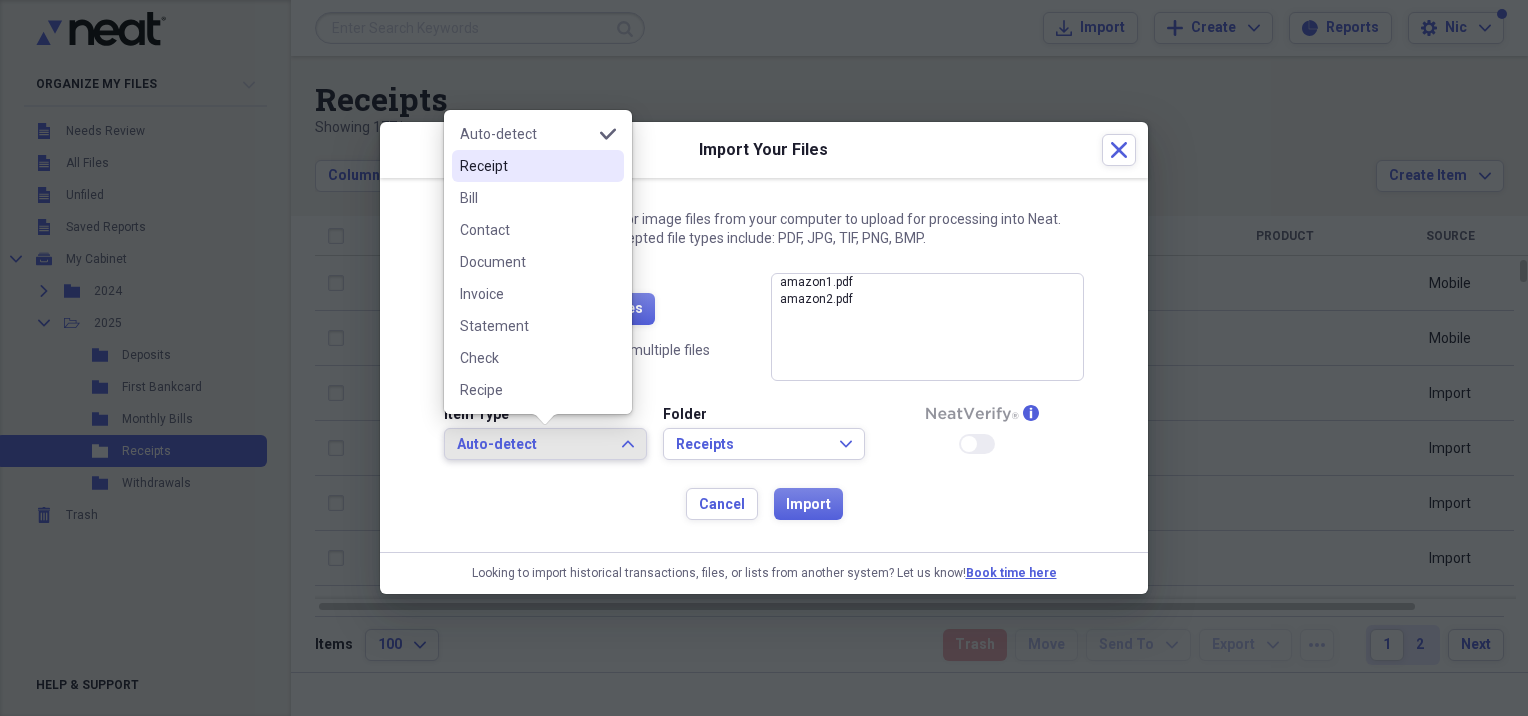 click on "Receipt" at bounding box center (526, 166) 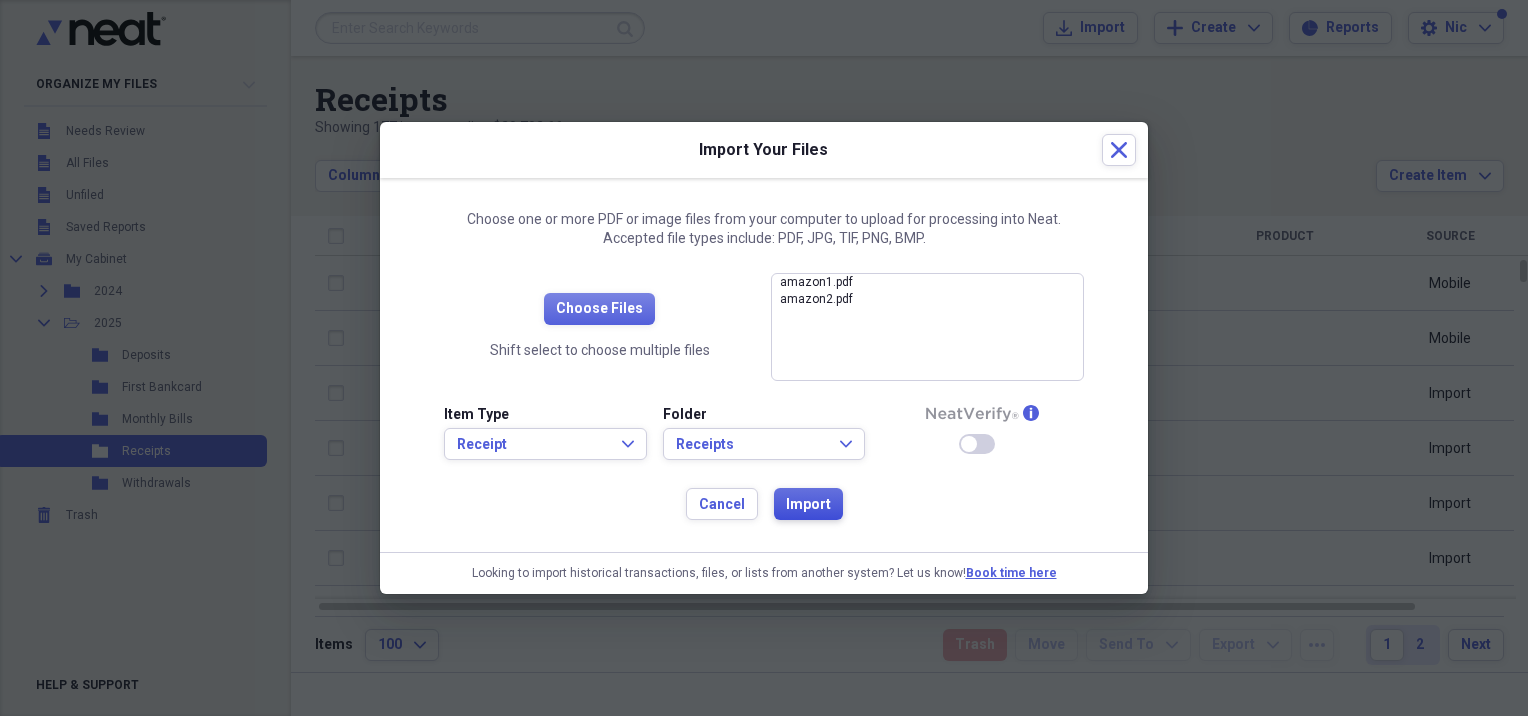 click on "Import" at bounding box center (808, 505) 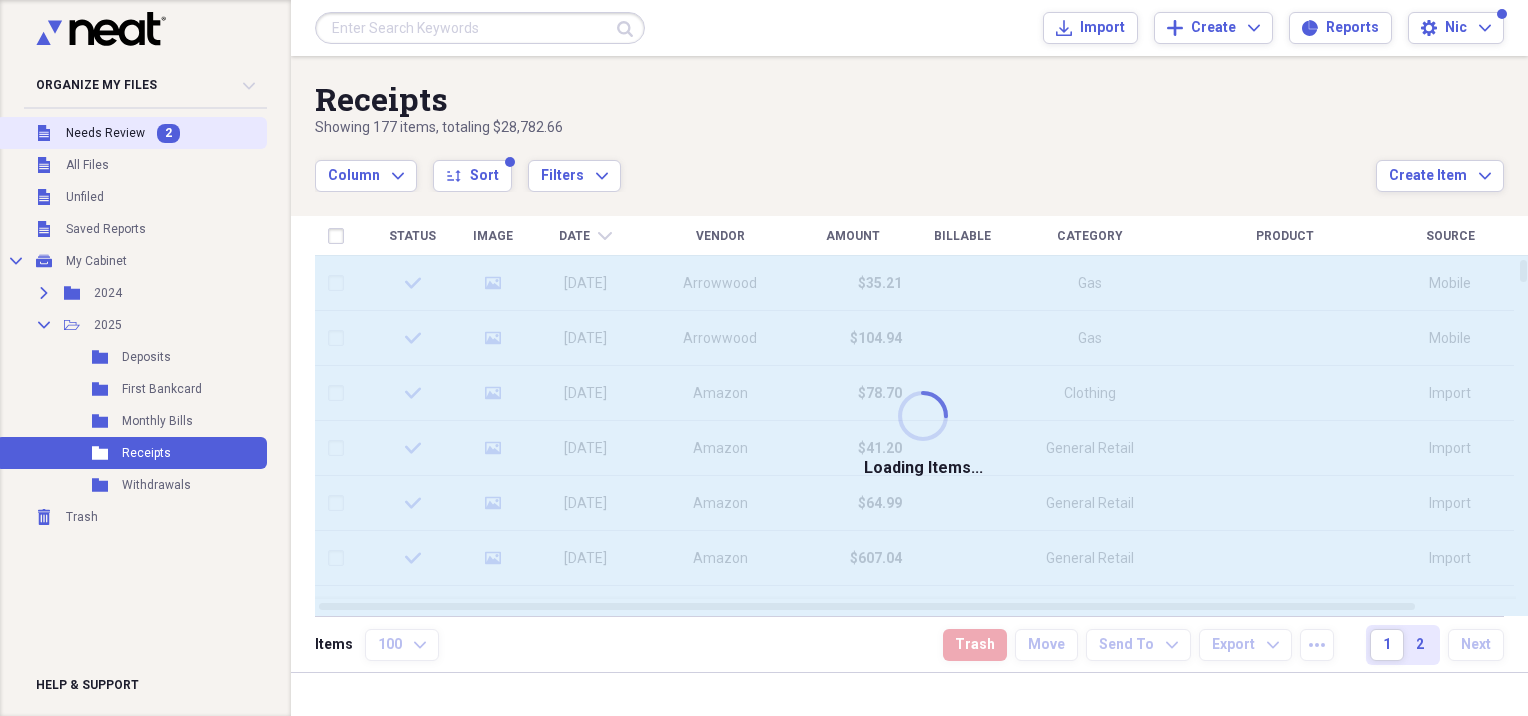 click on "Needs Review" at bounding box center [105, 133] 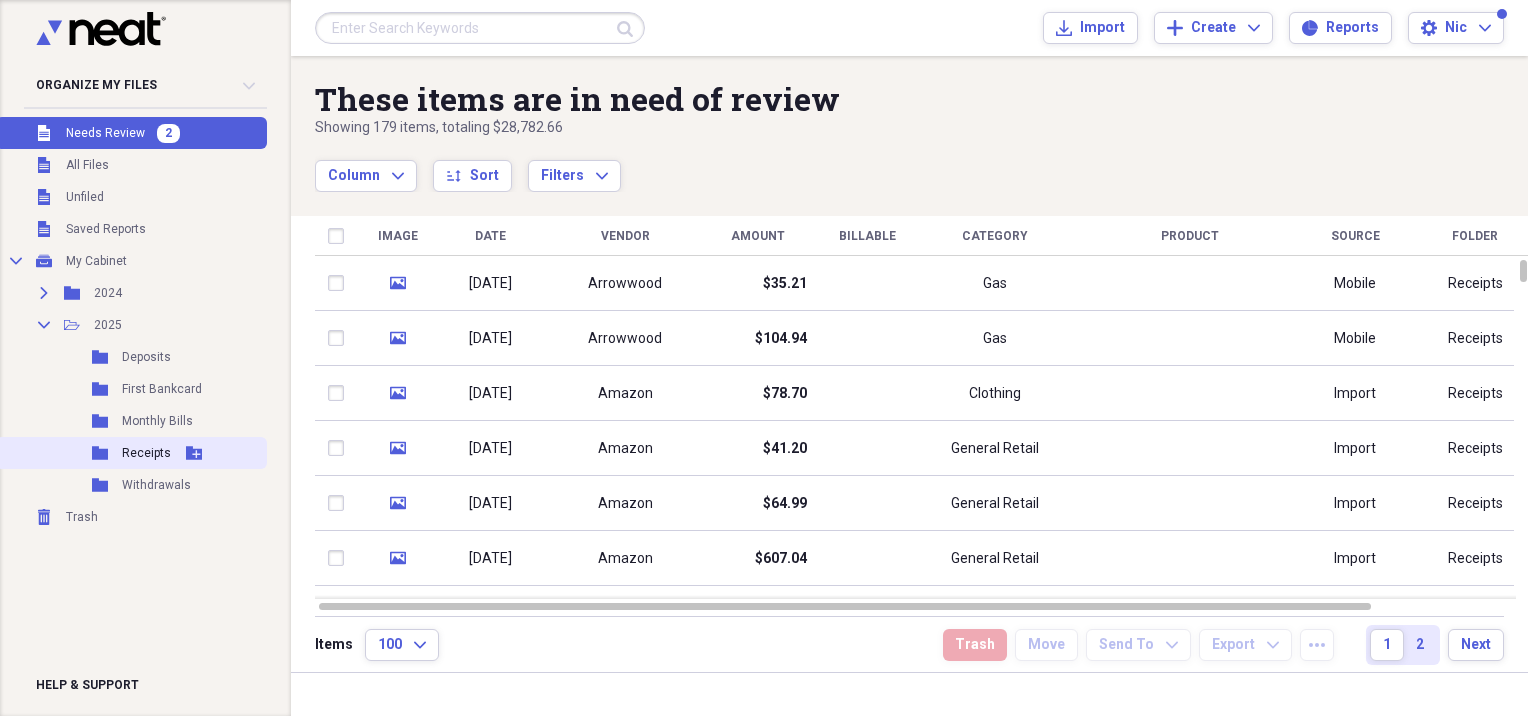 click on "Folder Receipts Add Folder" at bounding box center [131, 453] 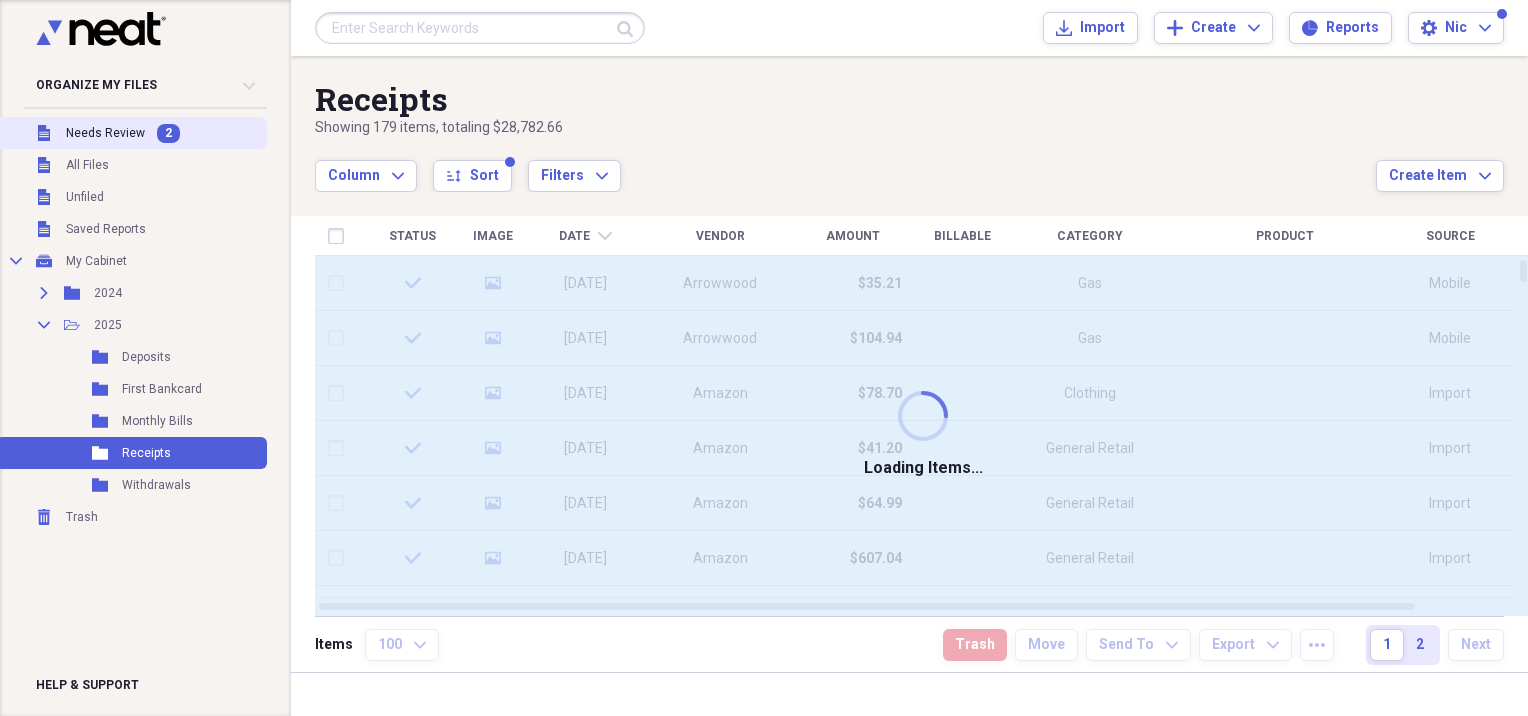click on "Needs Review" at bounding box center [105, 133] 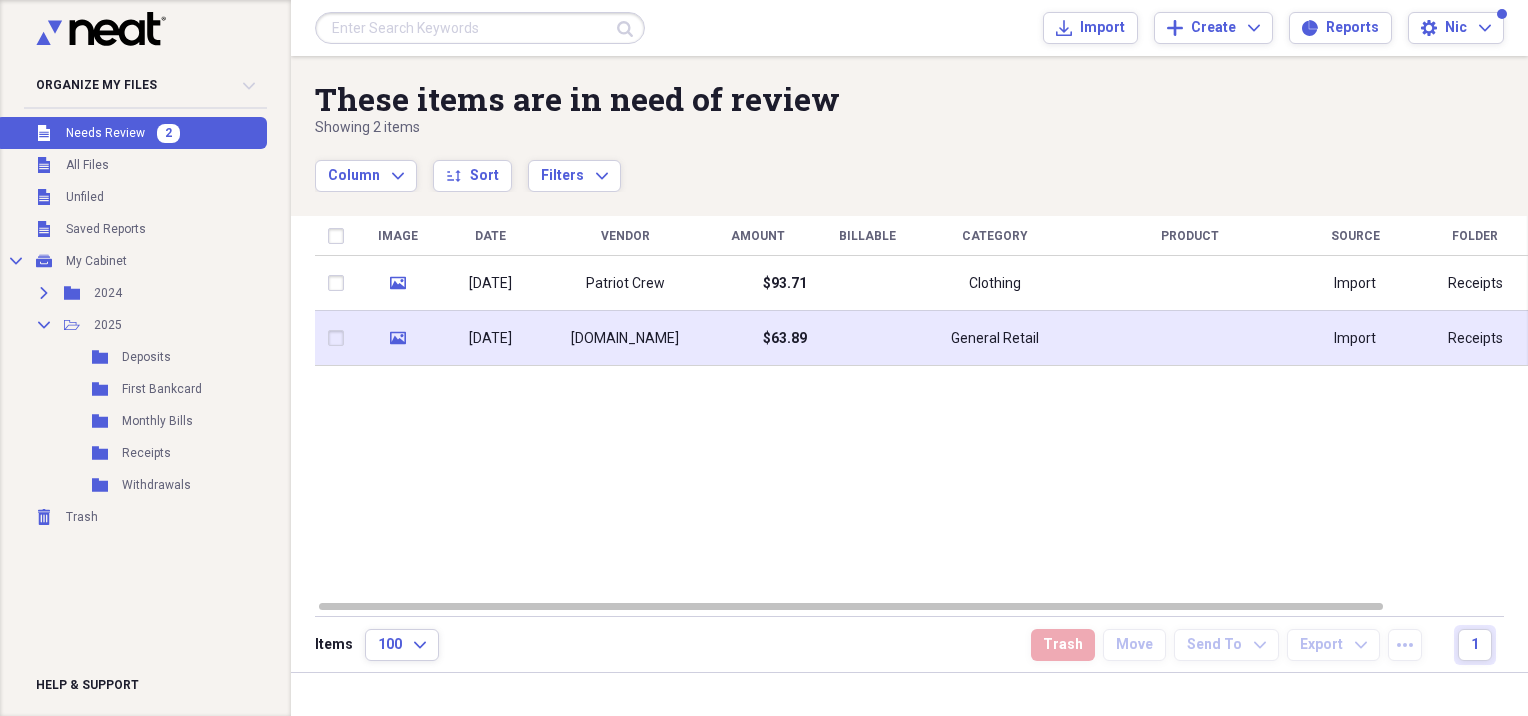 click on "[DATE]" at bounding box center [490, 339] 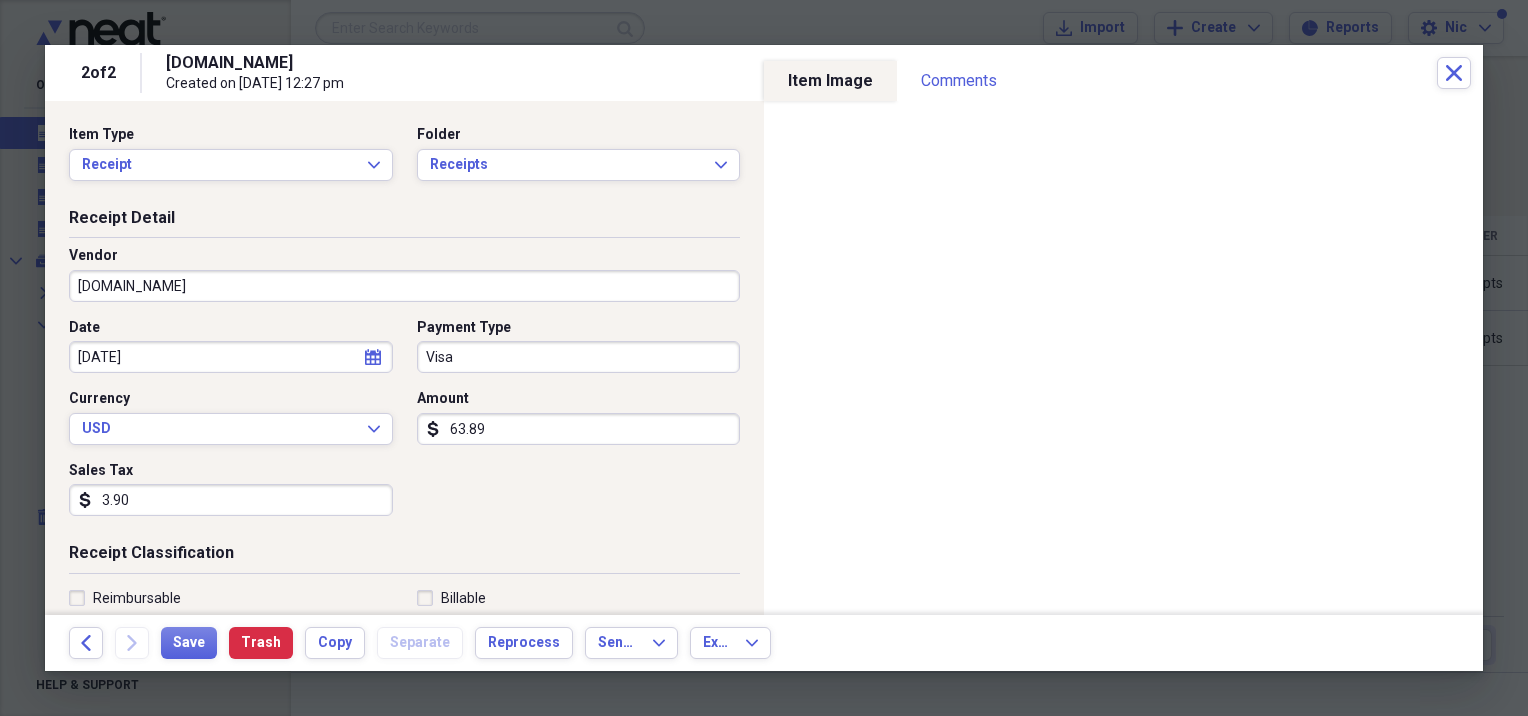 click on "[DOMAIN_NAME]" at bounding box center [404, 286] 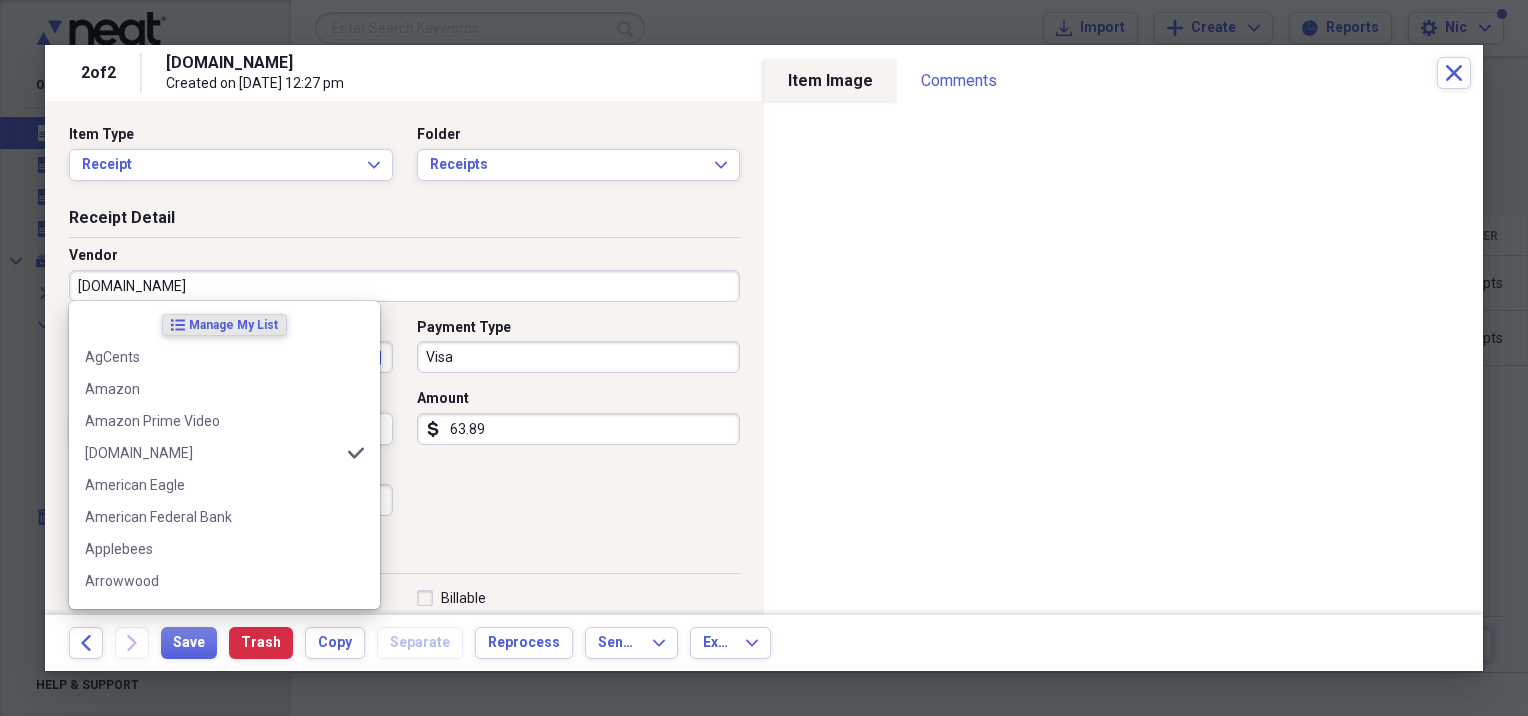 click on "[DOMAIN_NAME]" at bounding box center (404, 286) 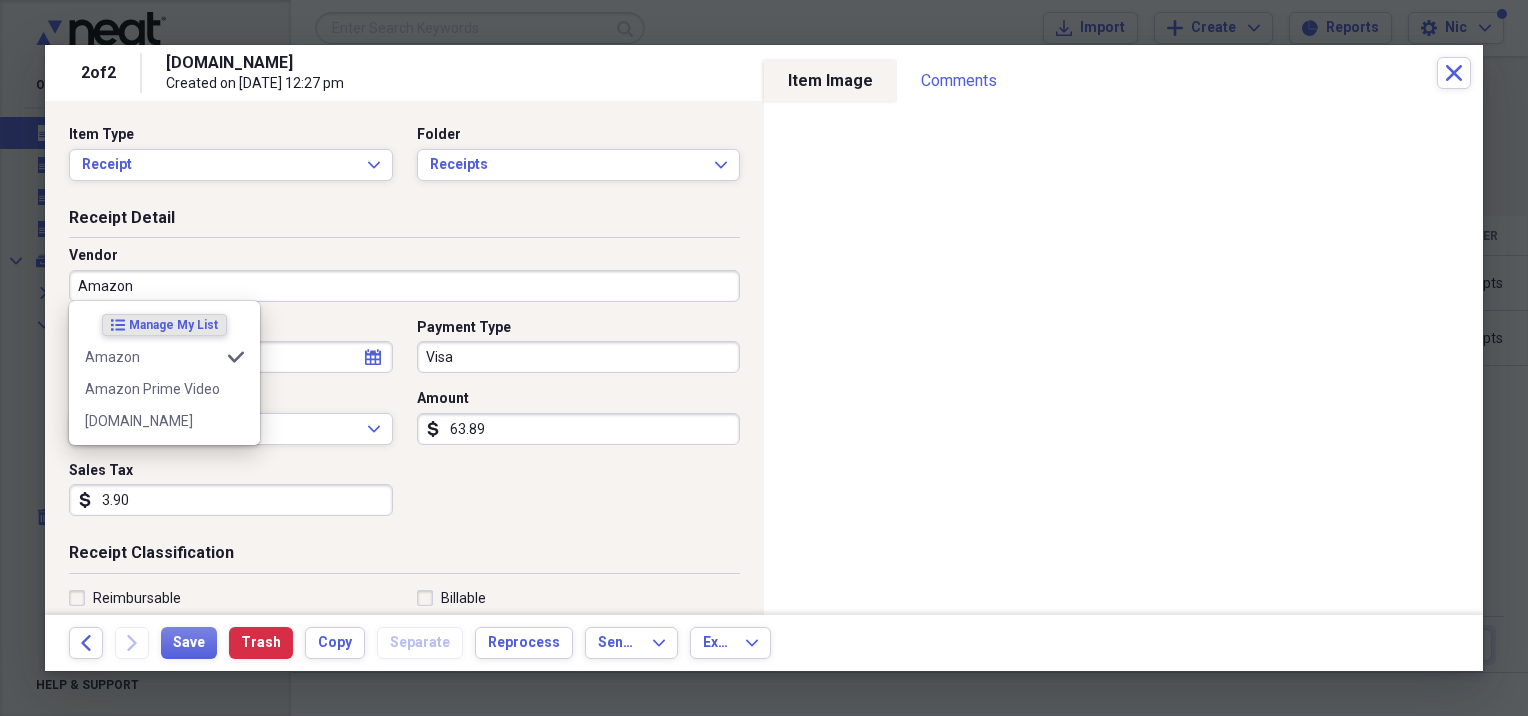 type on "Amazon" 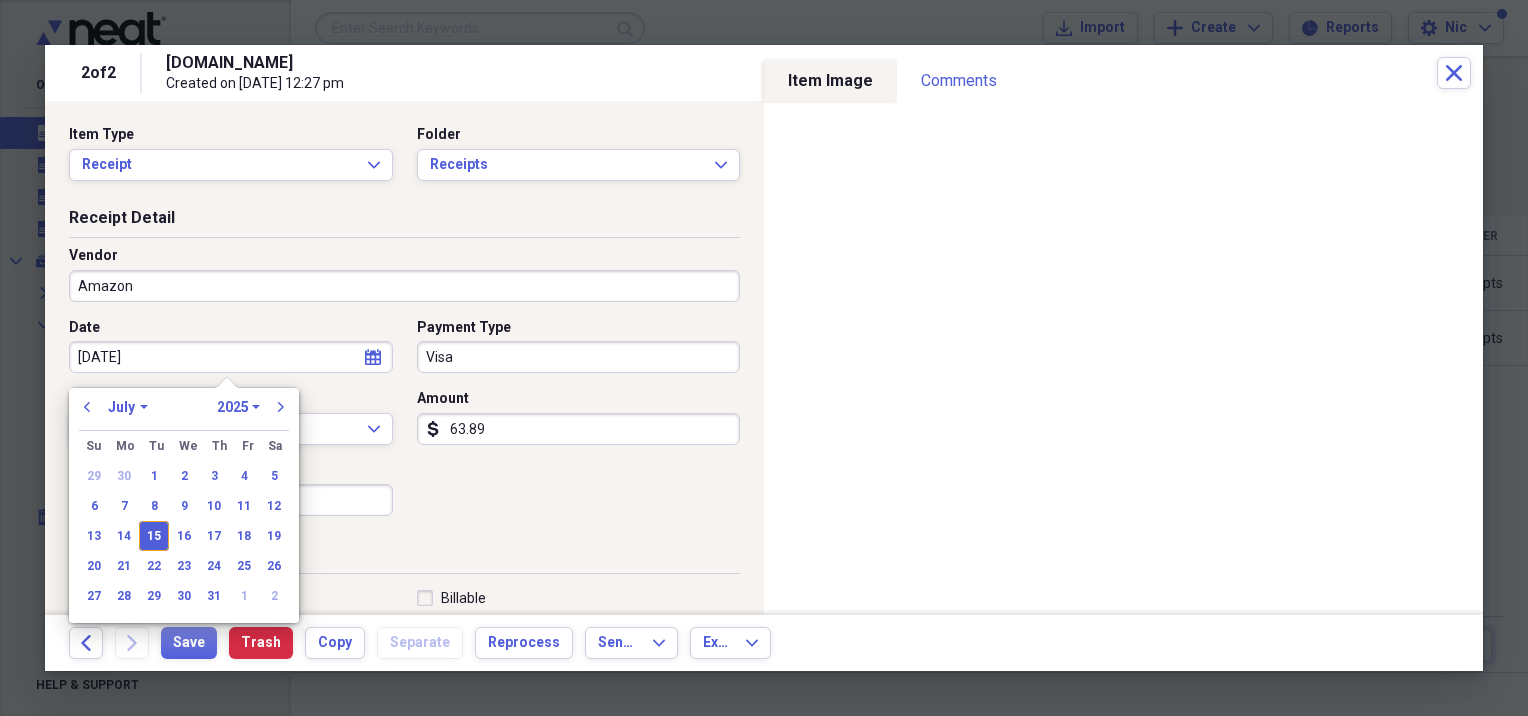 type on "Gifts" 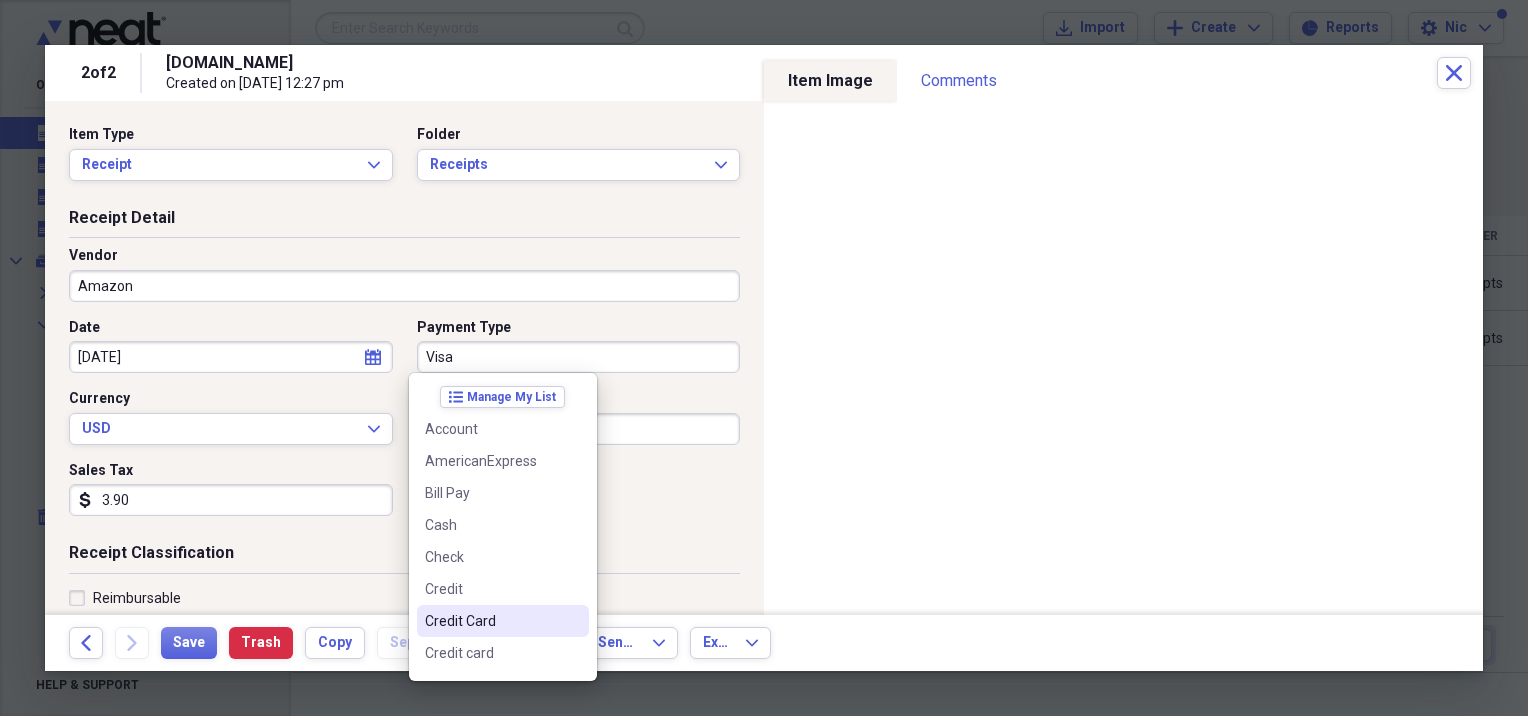 click on "Credit Card" at bounding box center [491, 621] 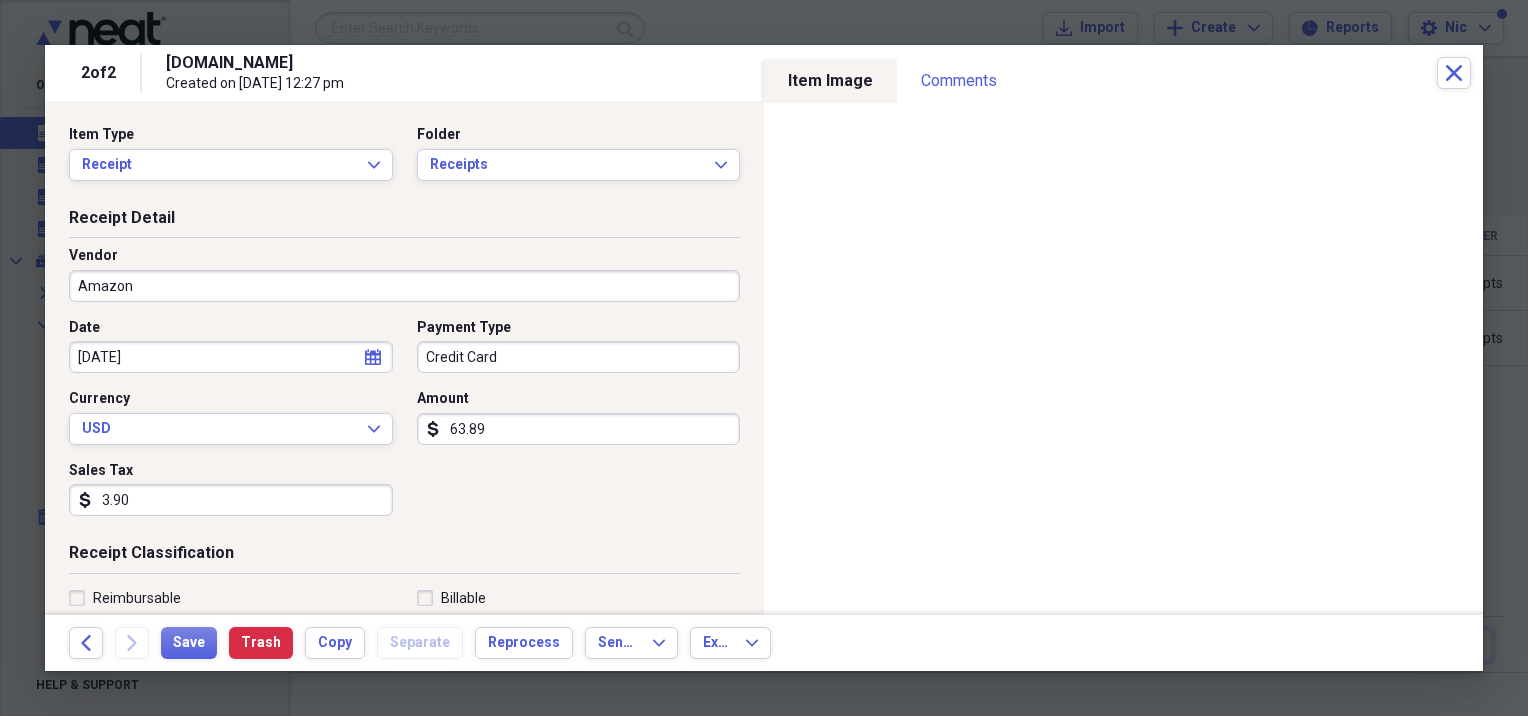 click on "Date [DATE] calendar Calendar Payment Type Credit Card Currency USD Expand Amount dollar-sign 63.89 Sales Tax dollar-sign 3.90" at bounding box center [404, 425] 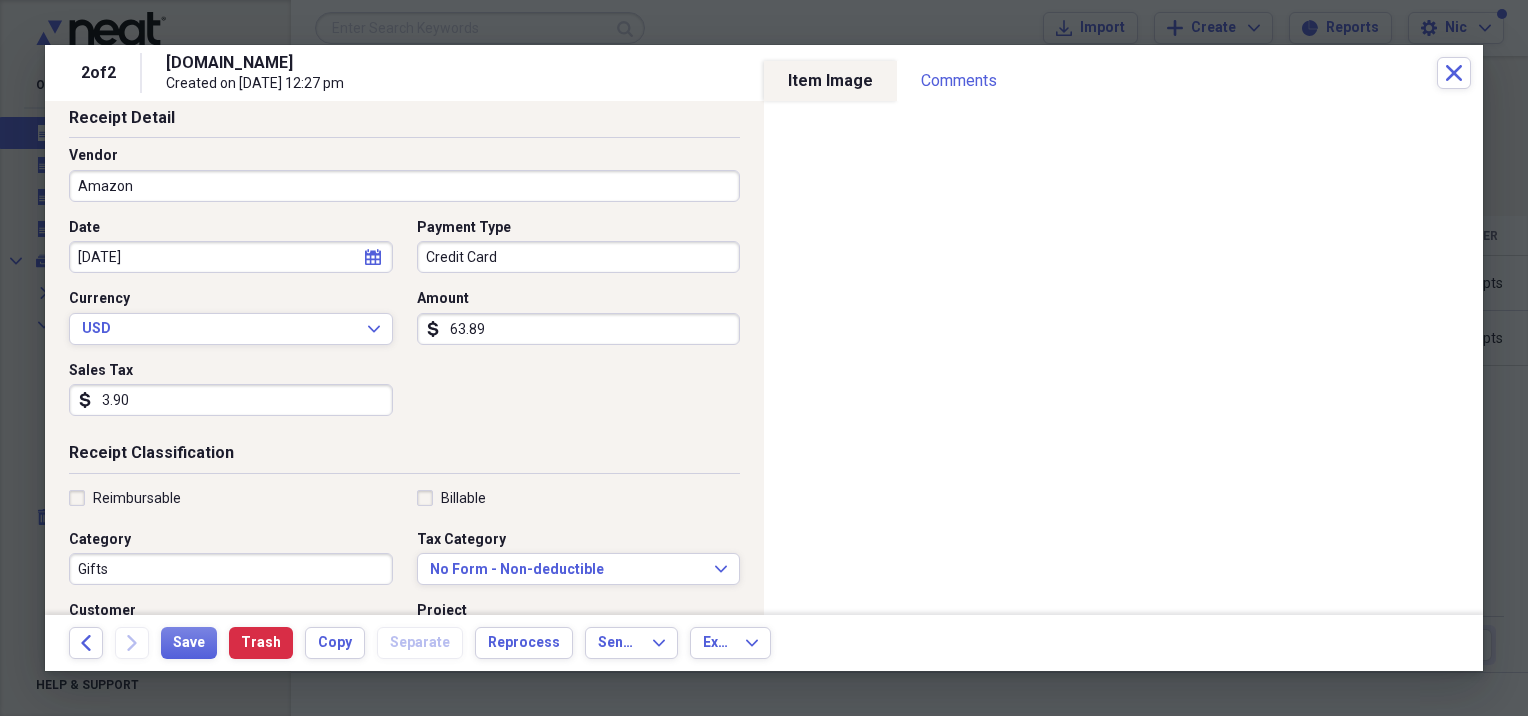 click on "Gifts" at bounding box center [231, 569] 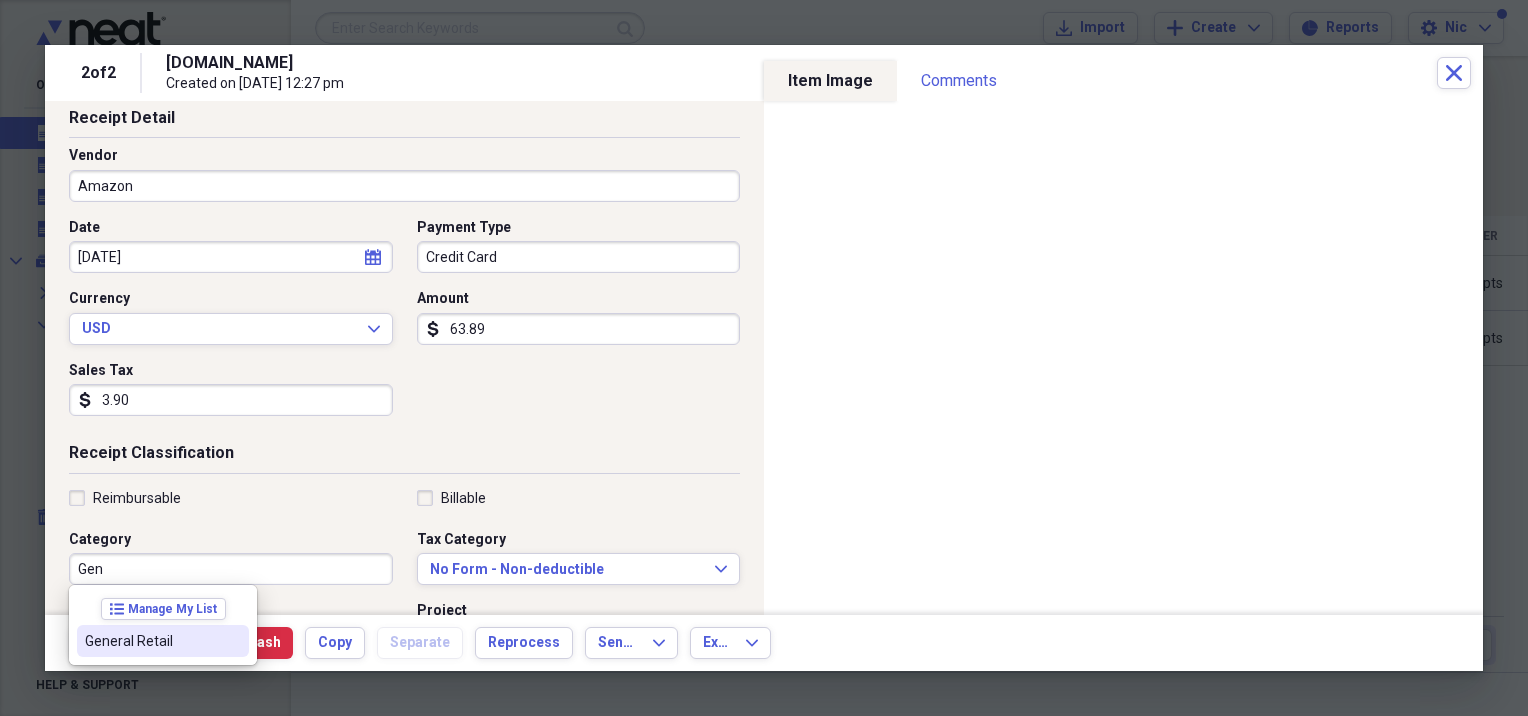 click on "General Retail" at bounding box center (151, 641) 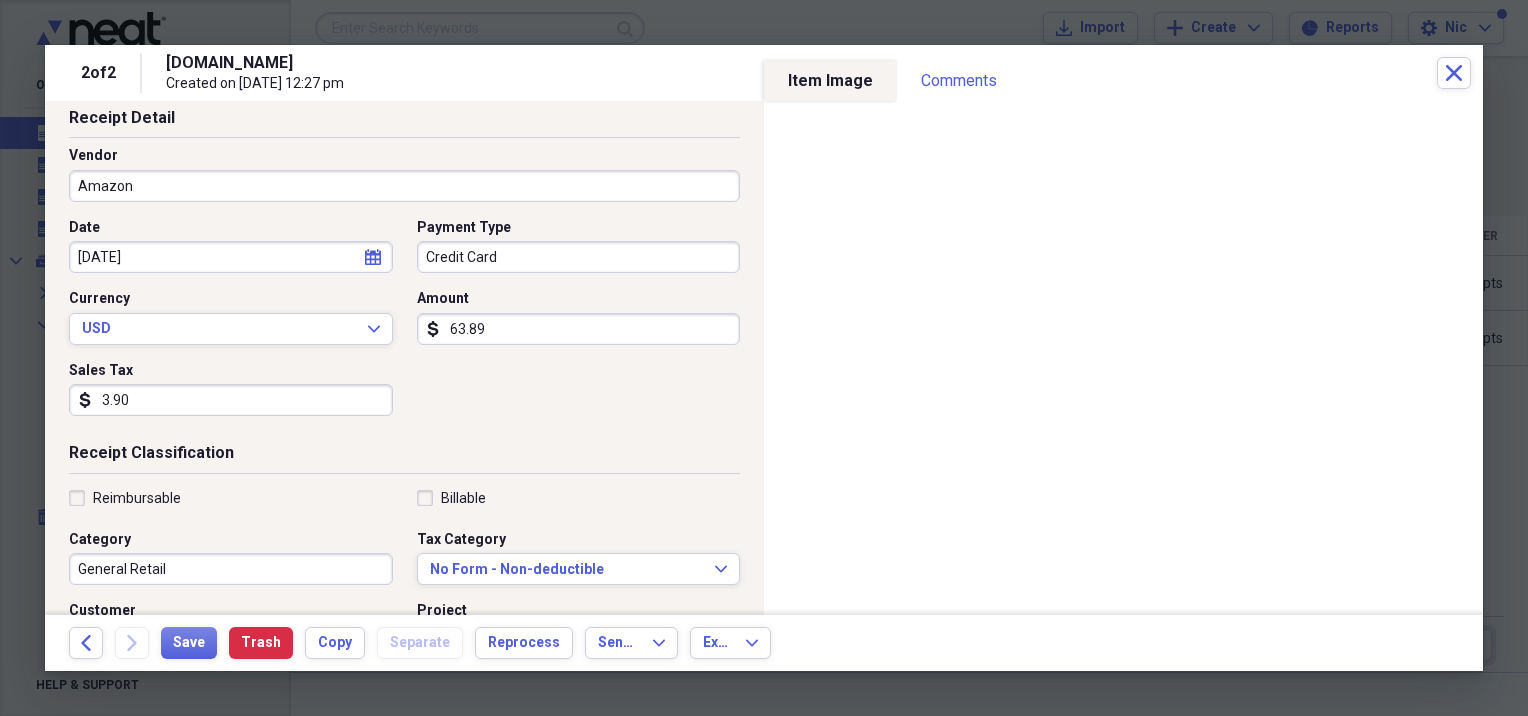 scroll, scrollTop: 0, scrollLeft: 0, axis: both 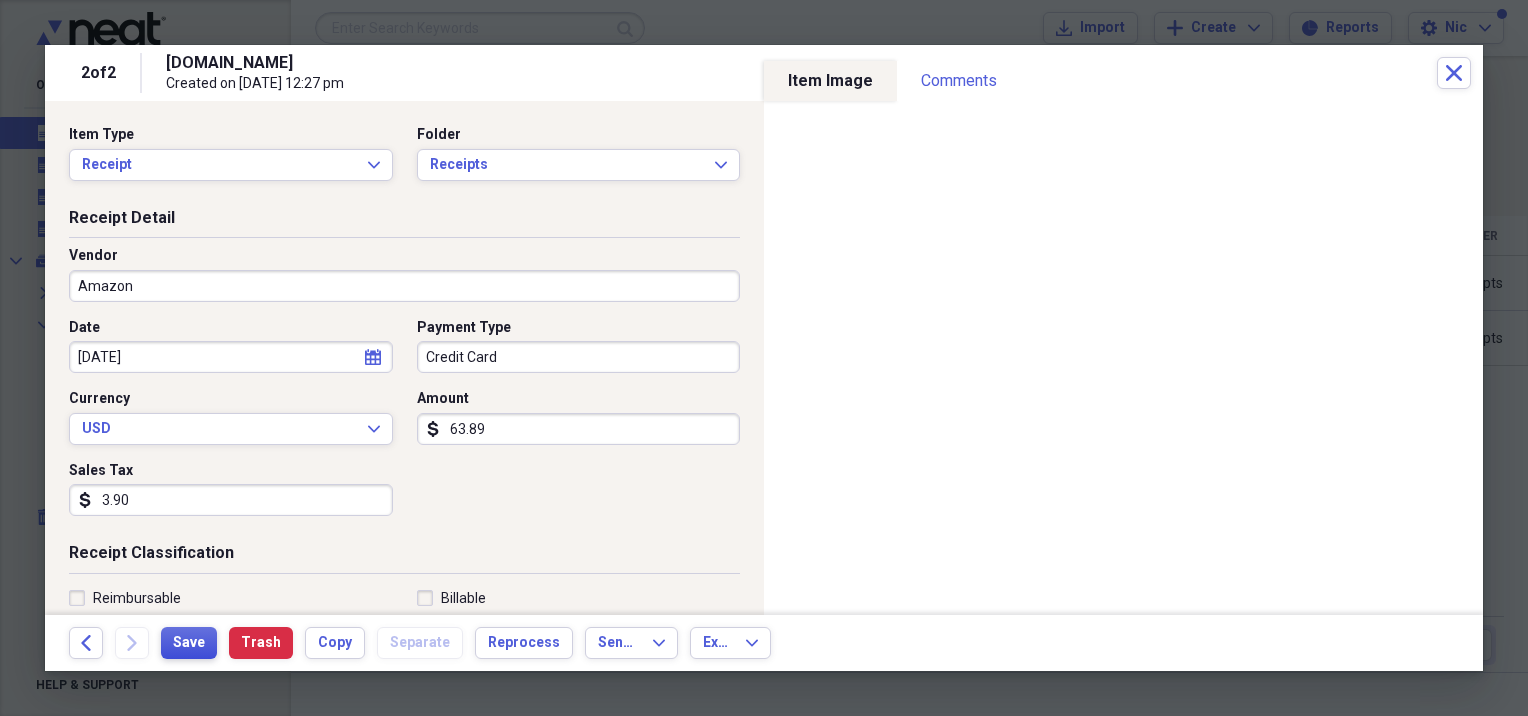 click on "Save" at bounding box center [189, 643] 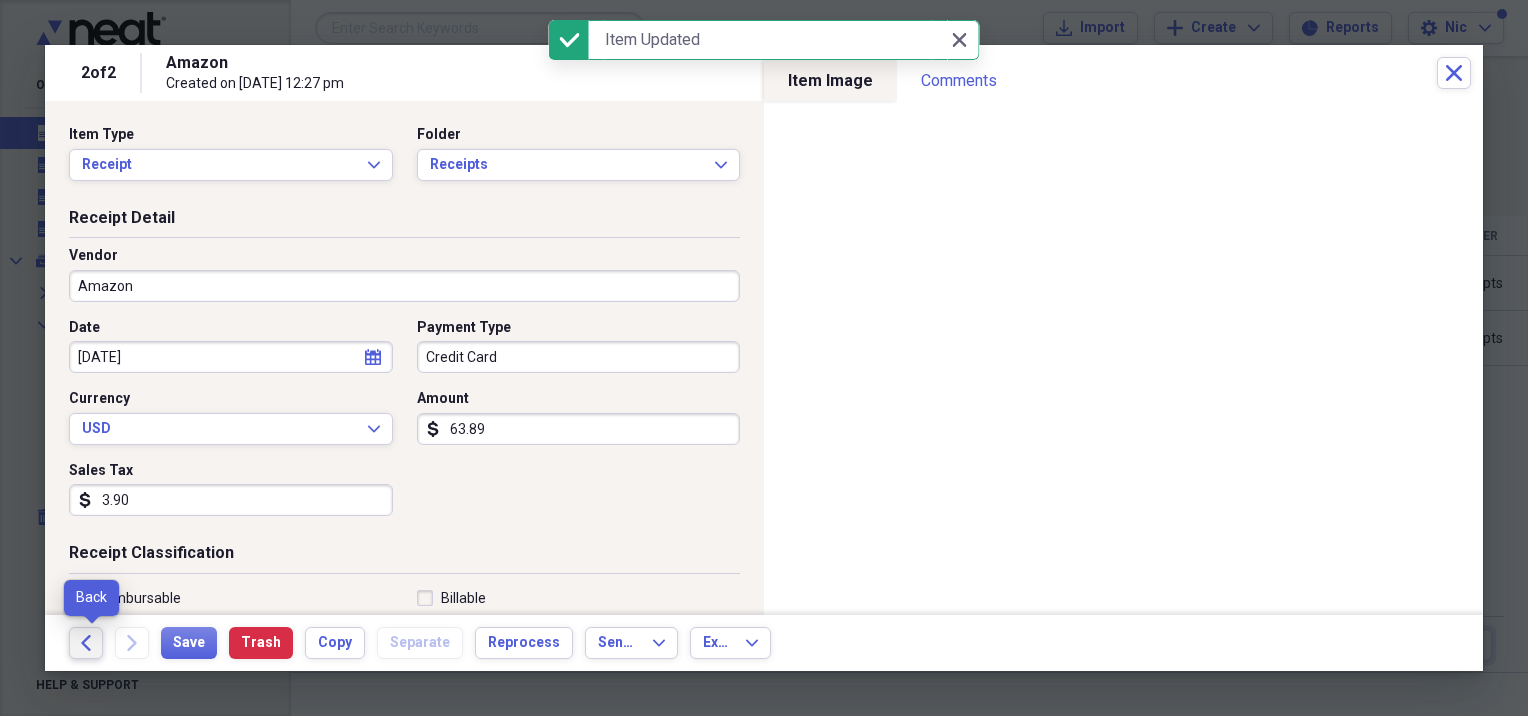 click on "Back" at bounding box center (86, 643) 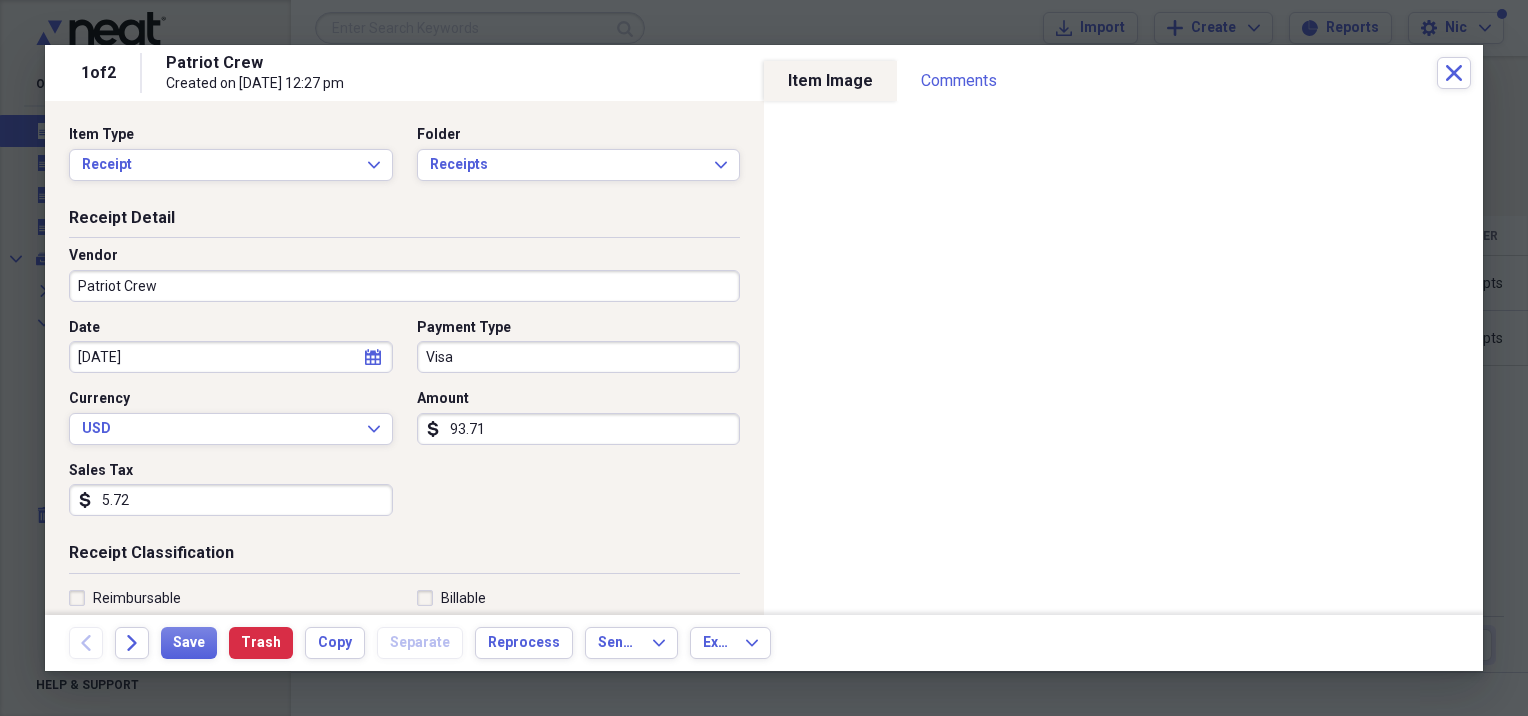 click on "Patriot Crew" at bounding box center (404, 286) 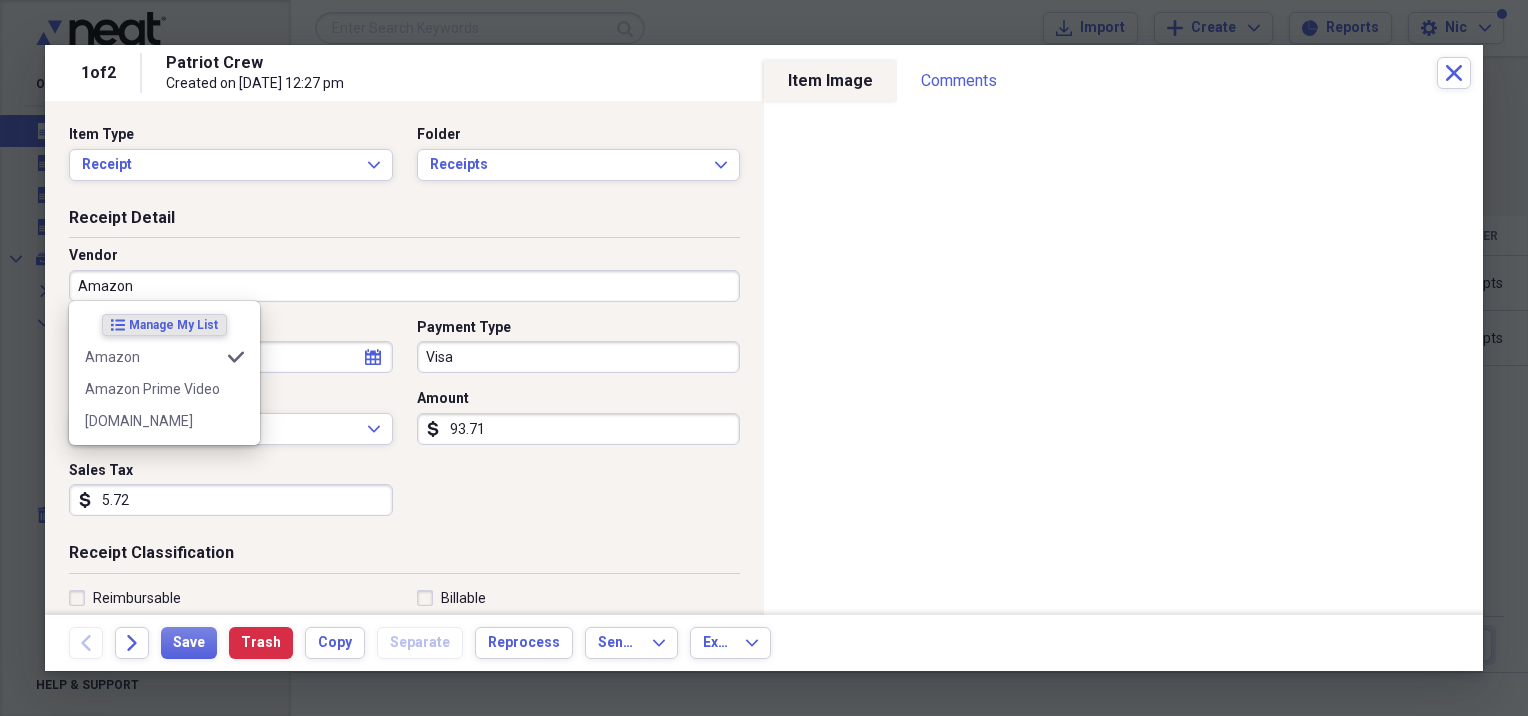type on "Amazone" 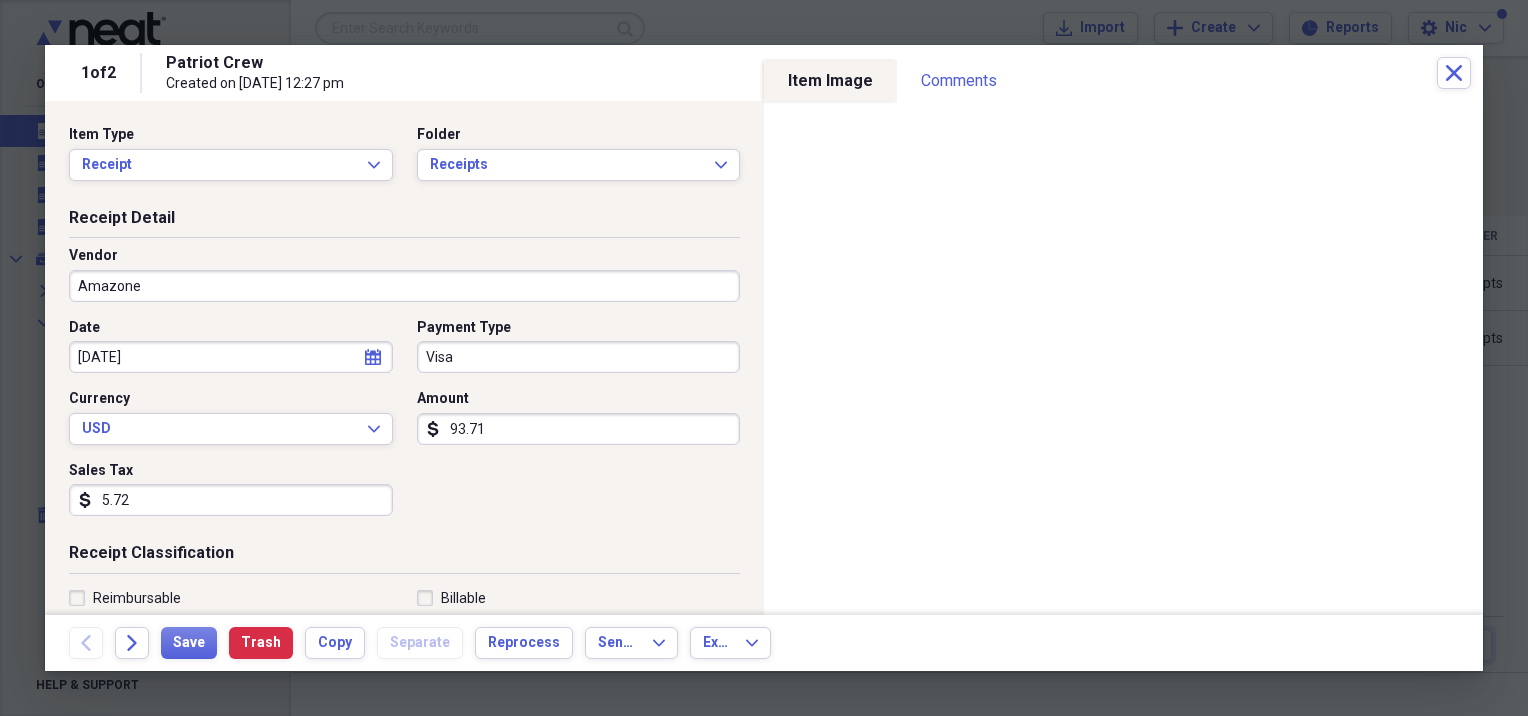 type on "Gifts" 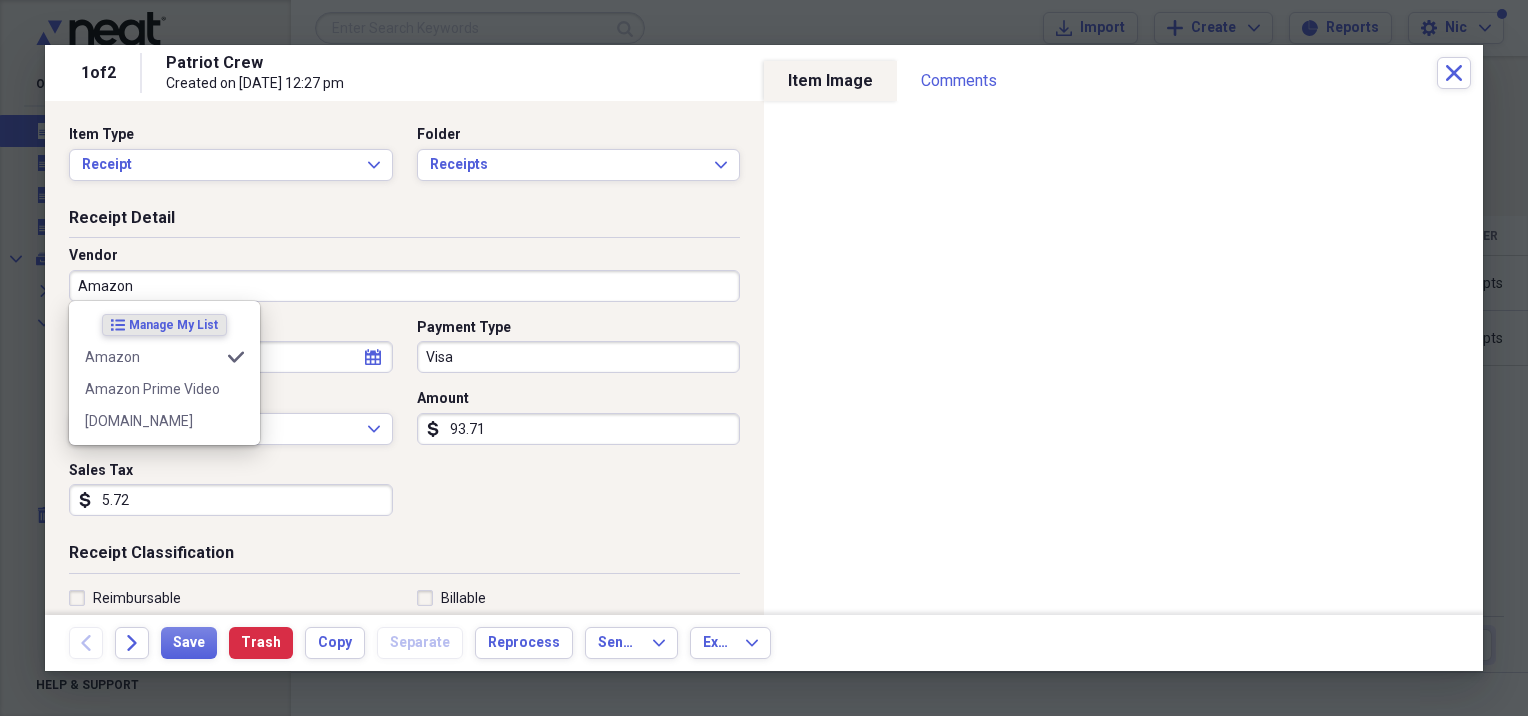 type on "Amazon" 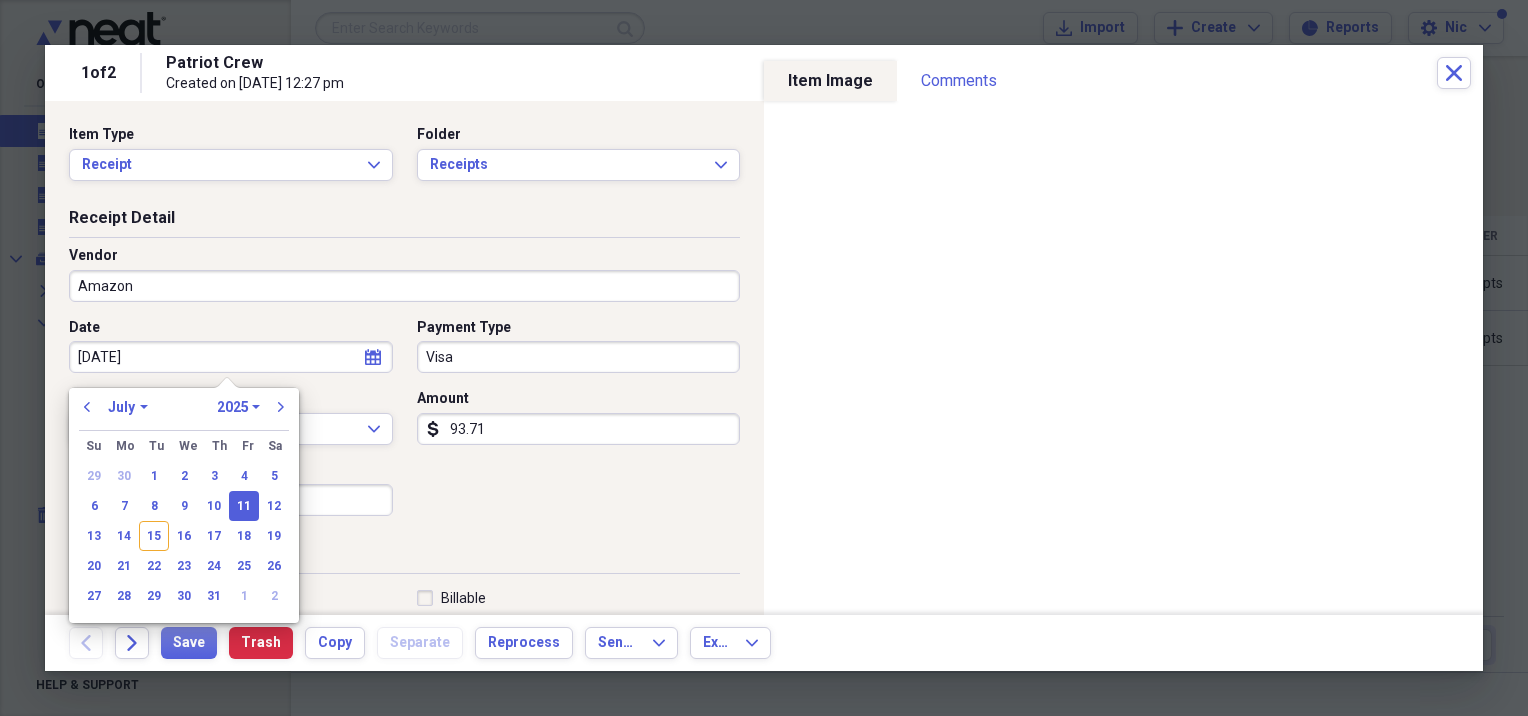 type 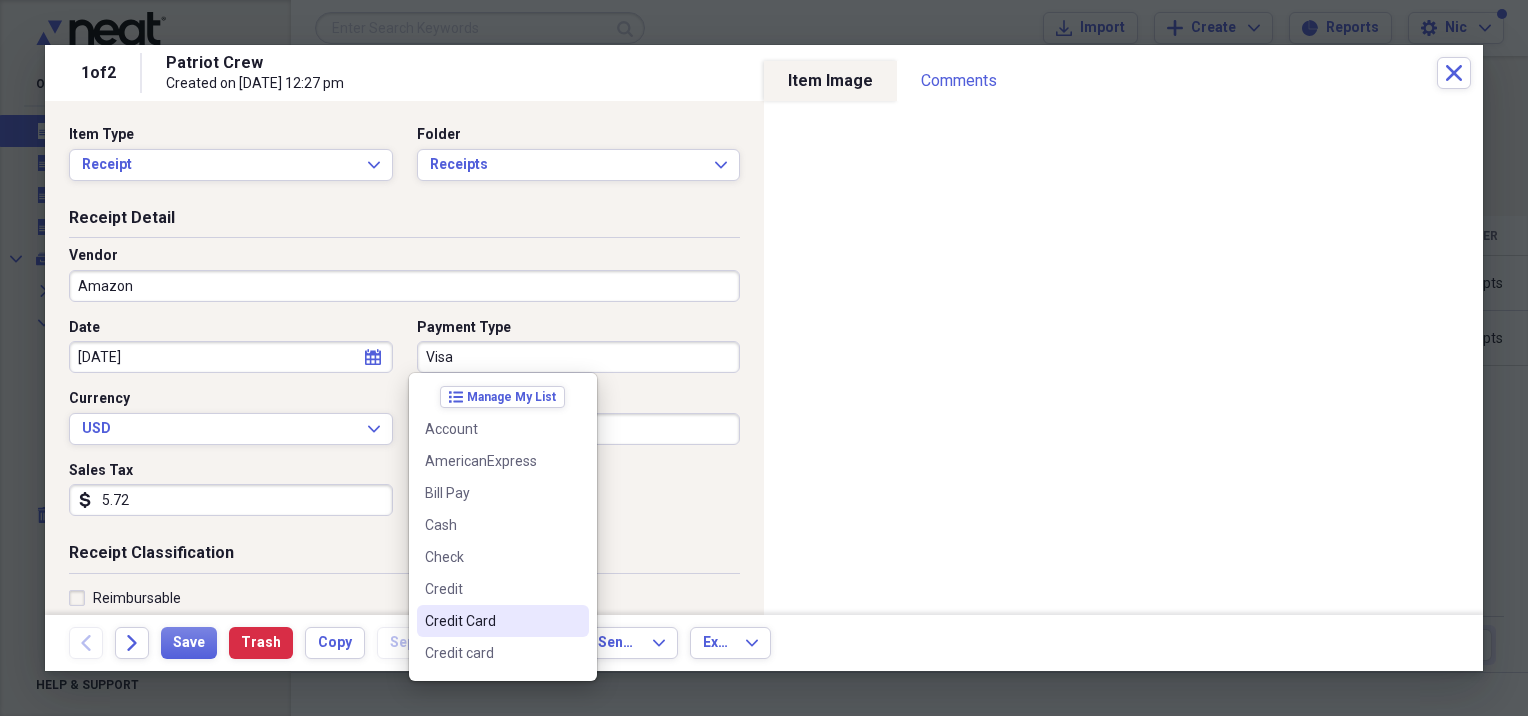 click on "Credit Card" at bounding box center [491, 621] 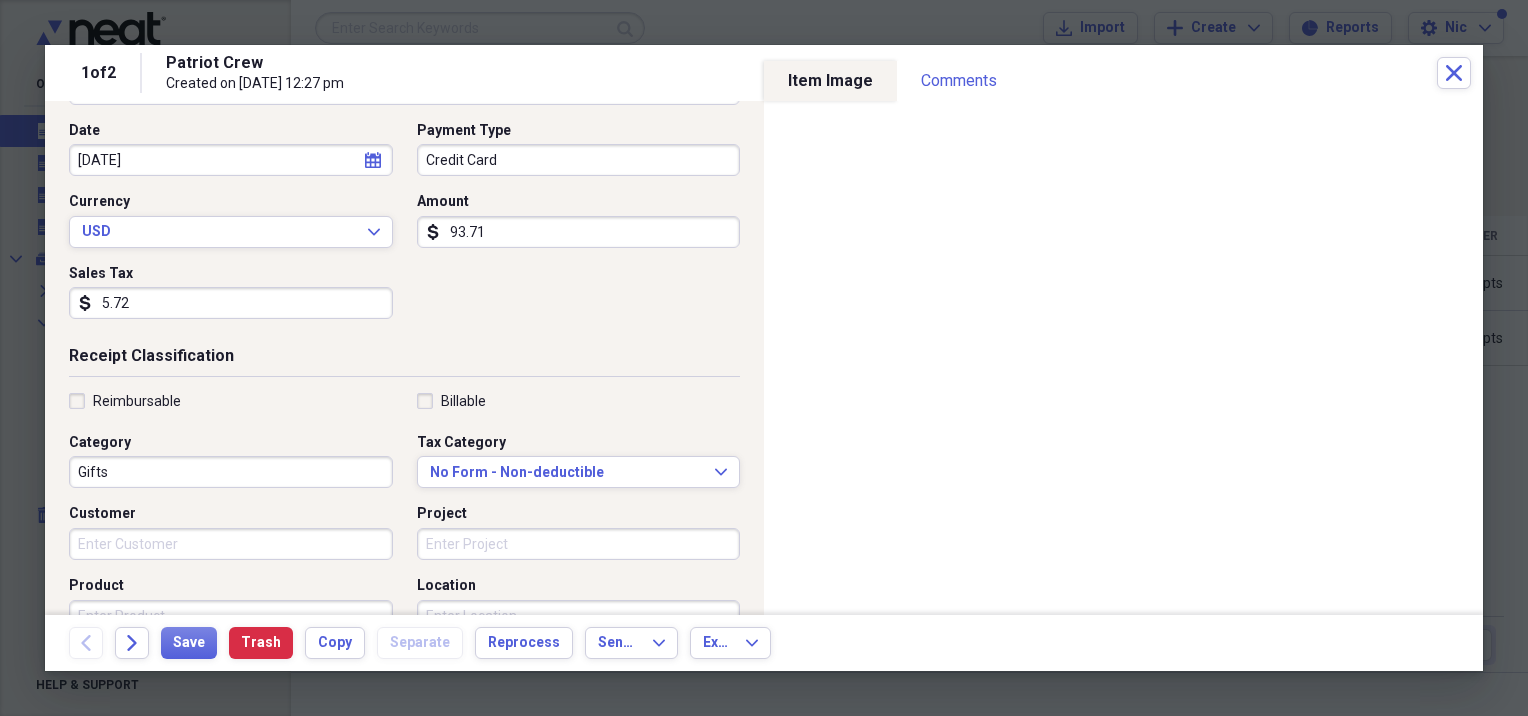 scroll, scrollTop: 200, scrollLeft: 0, axis: vertical 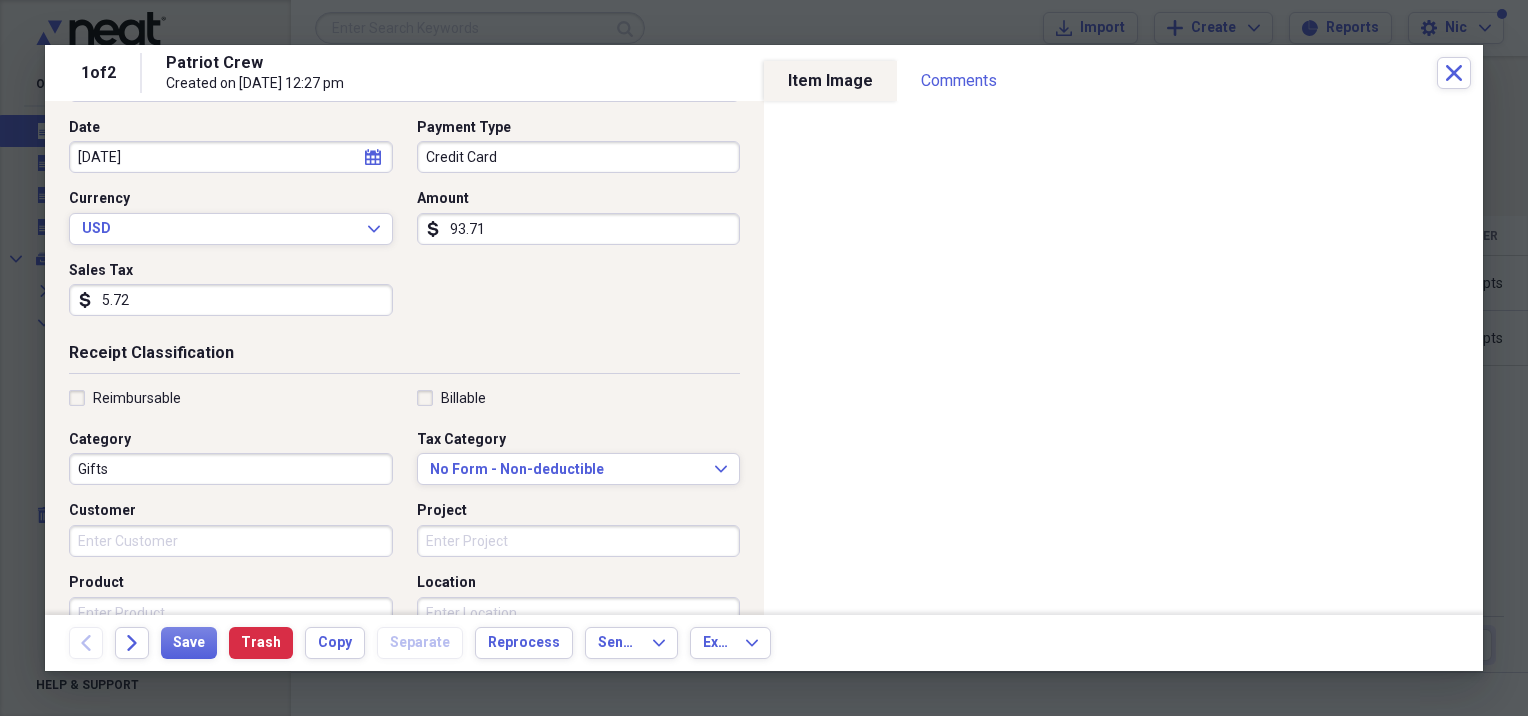 click on "Gifts" at bounding box center (231, 469) 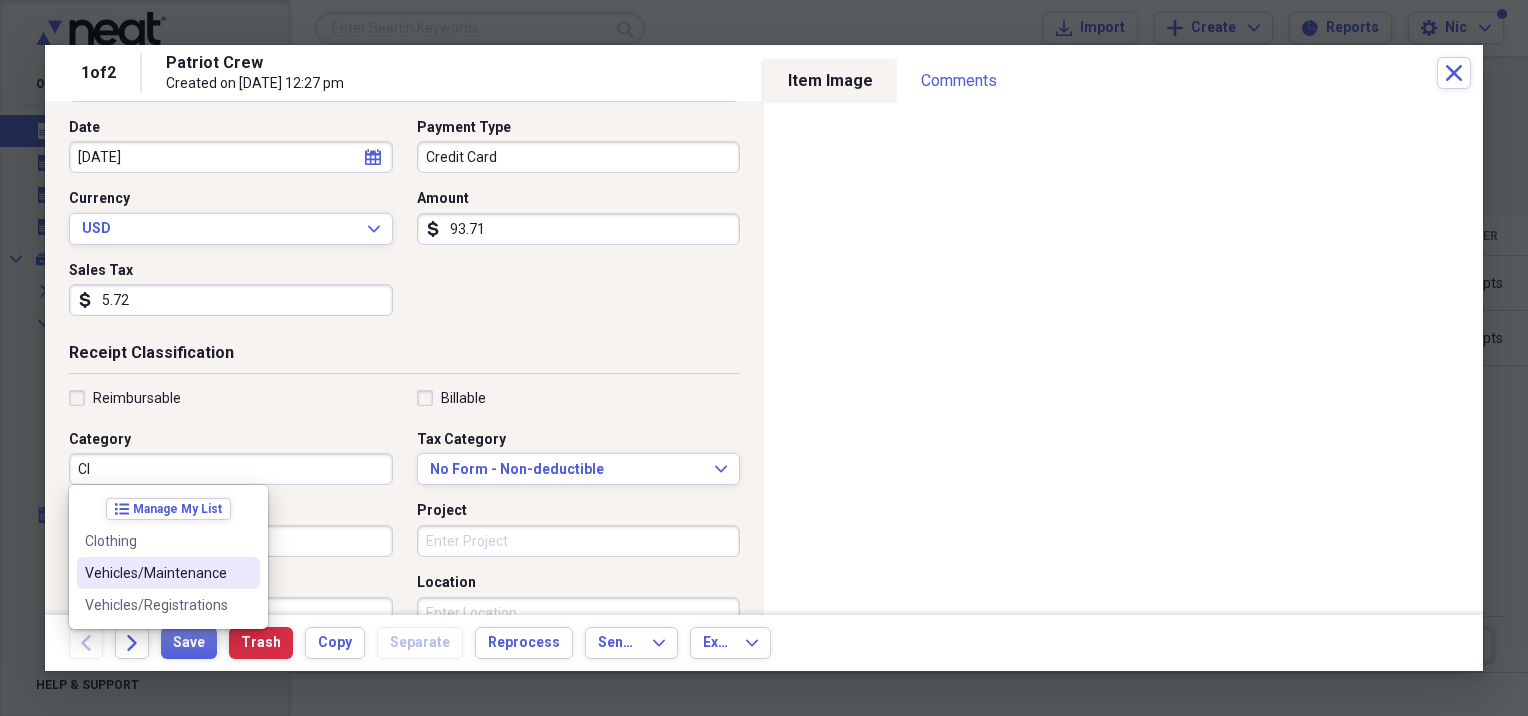 click on "Vehicles/Maintenance" at bounding box center [168, 573] 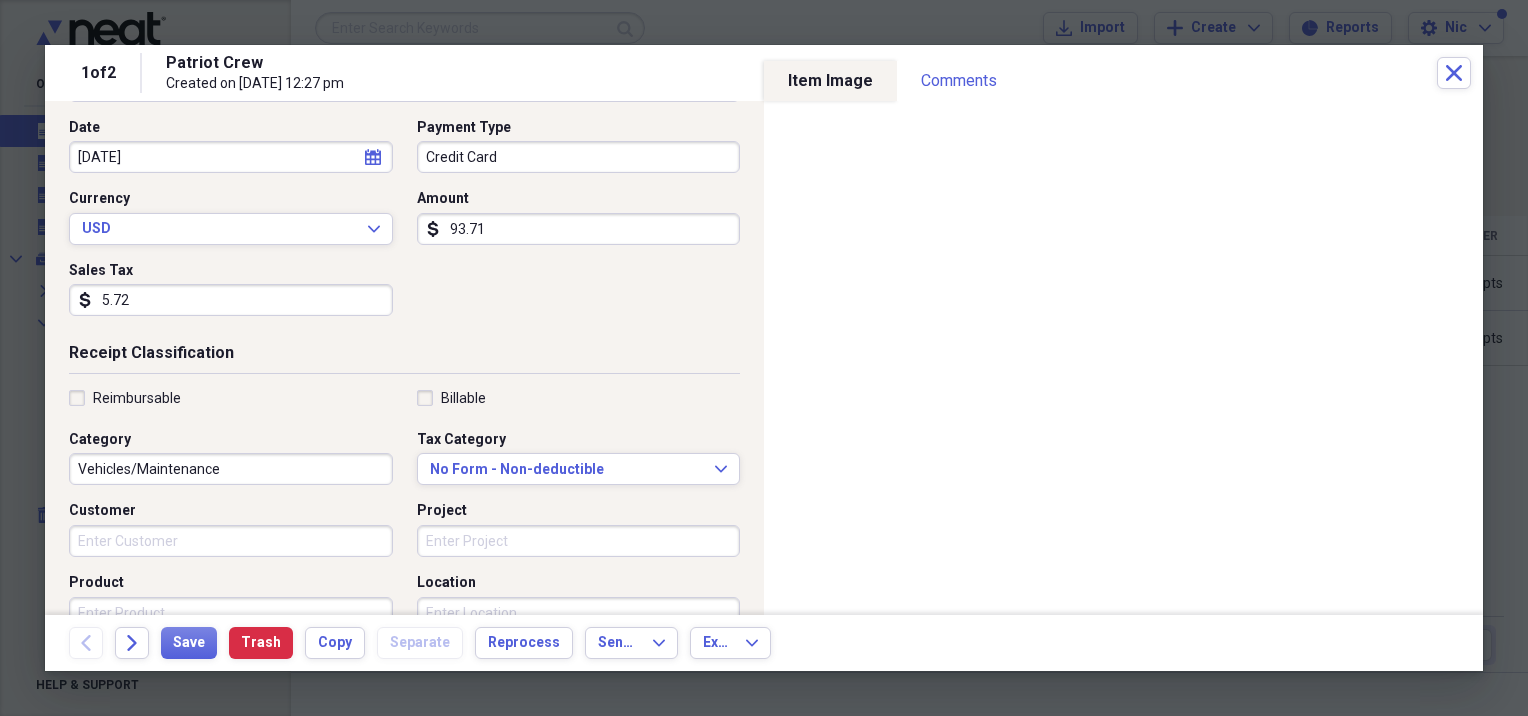 click on "Vehicles/Maintenance" at bounding box center [231, 469] 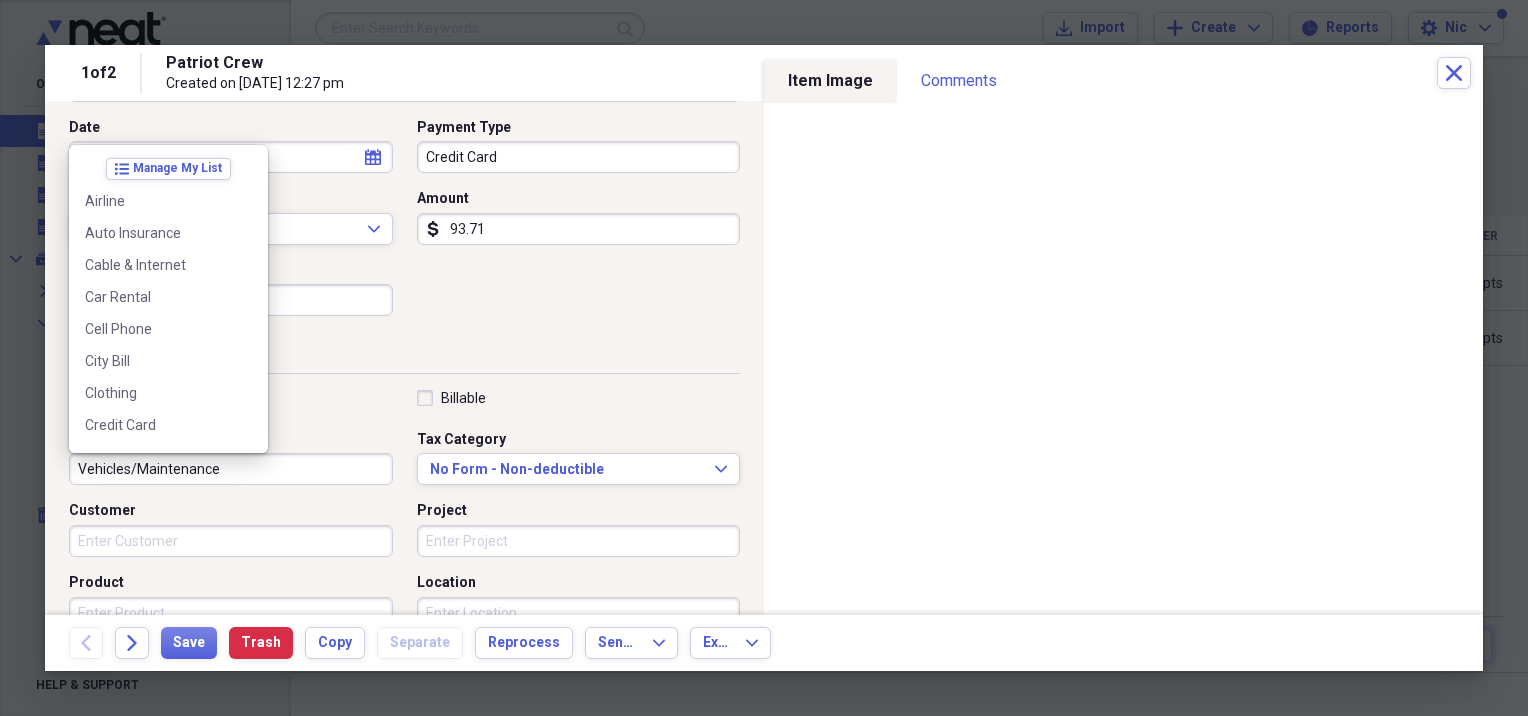scroll, scrollTop: 892, scrollLeft: 0, axis: vertical 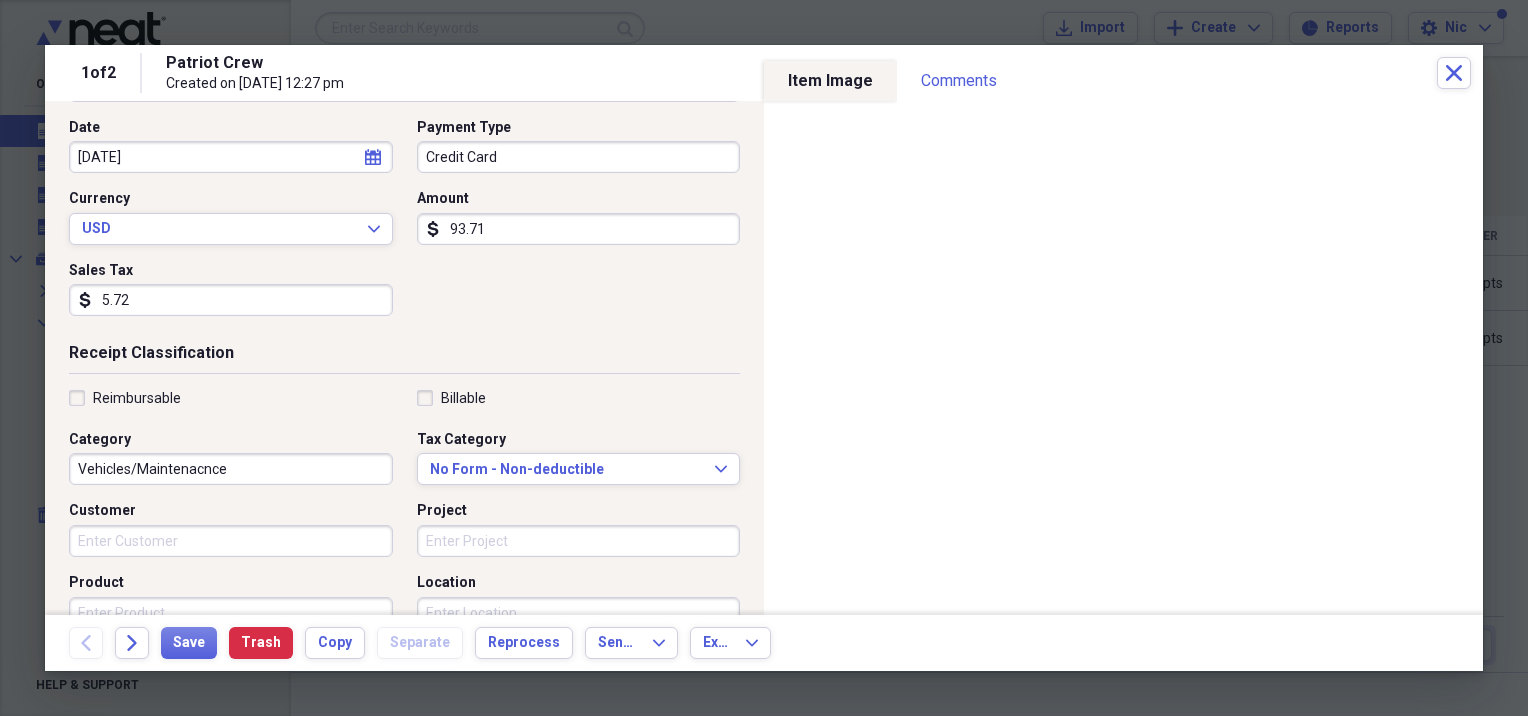 drag, startPoint x: 247, startPoint y: 474, endPoint x: -4, endPoint y: 476, distance: 251.00797 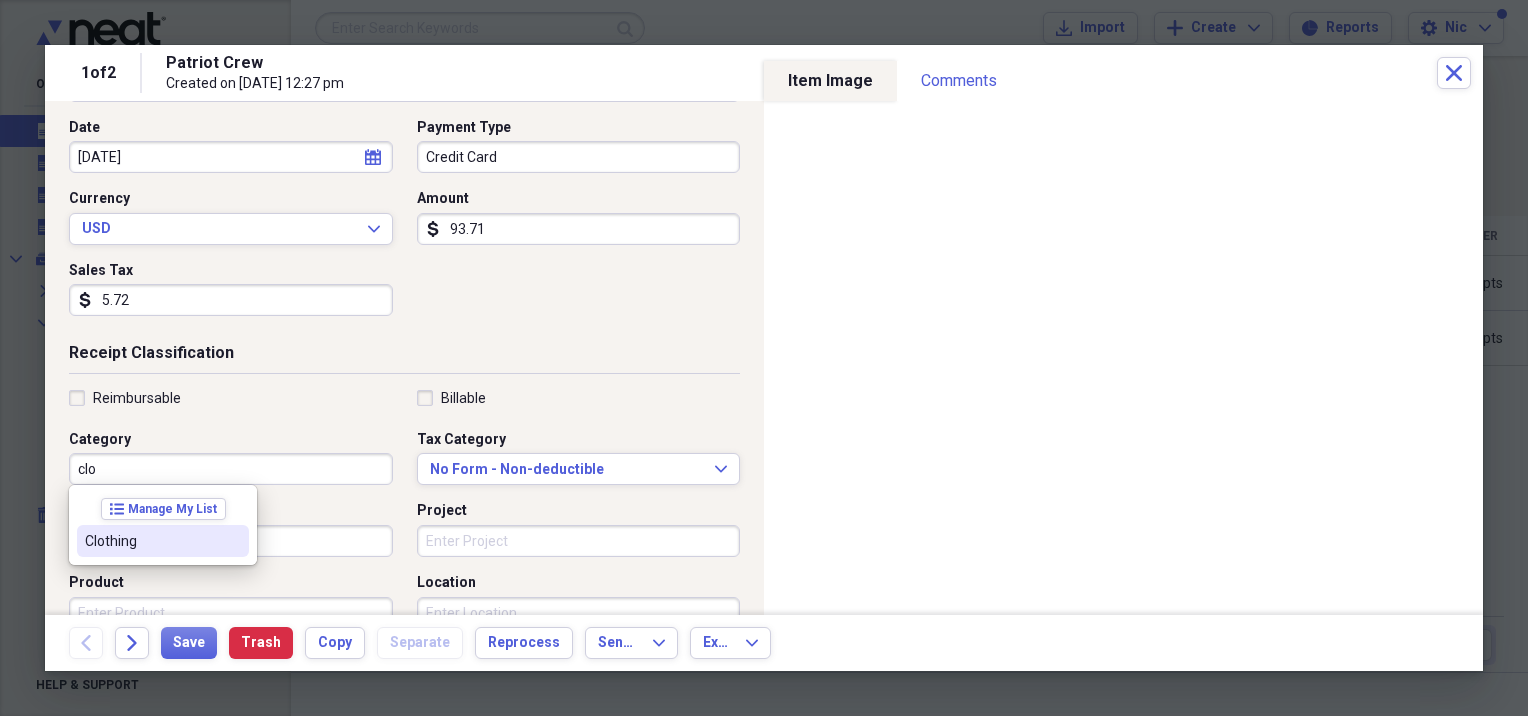 click on "Clothing" at bounding box center (151, 541) 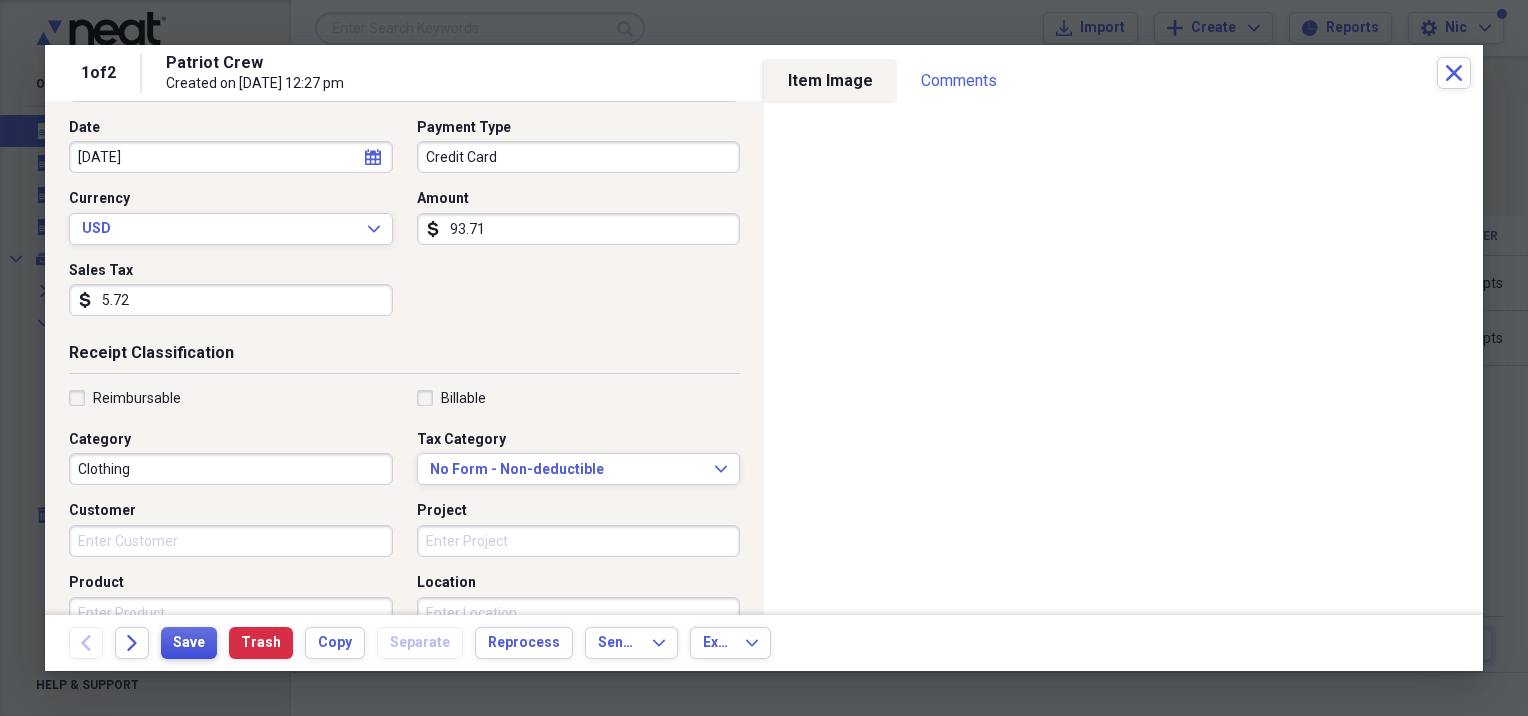 click on "Save" at bounding box center (189, 643) 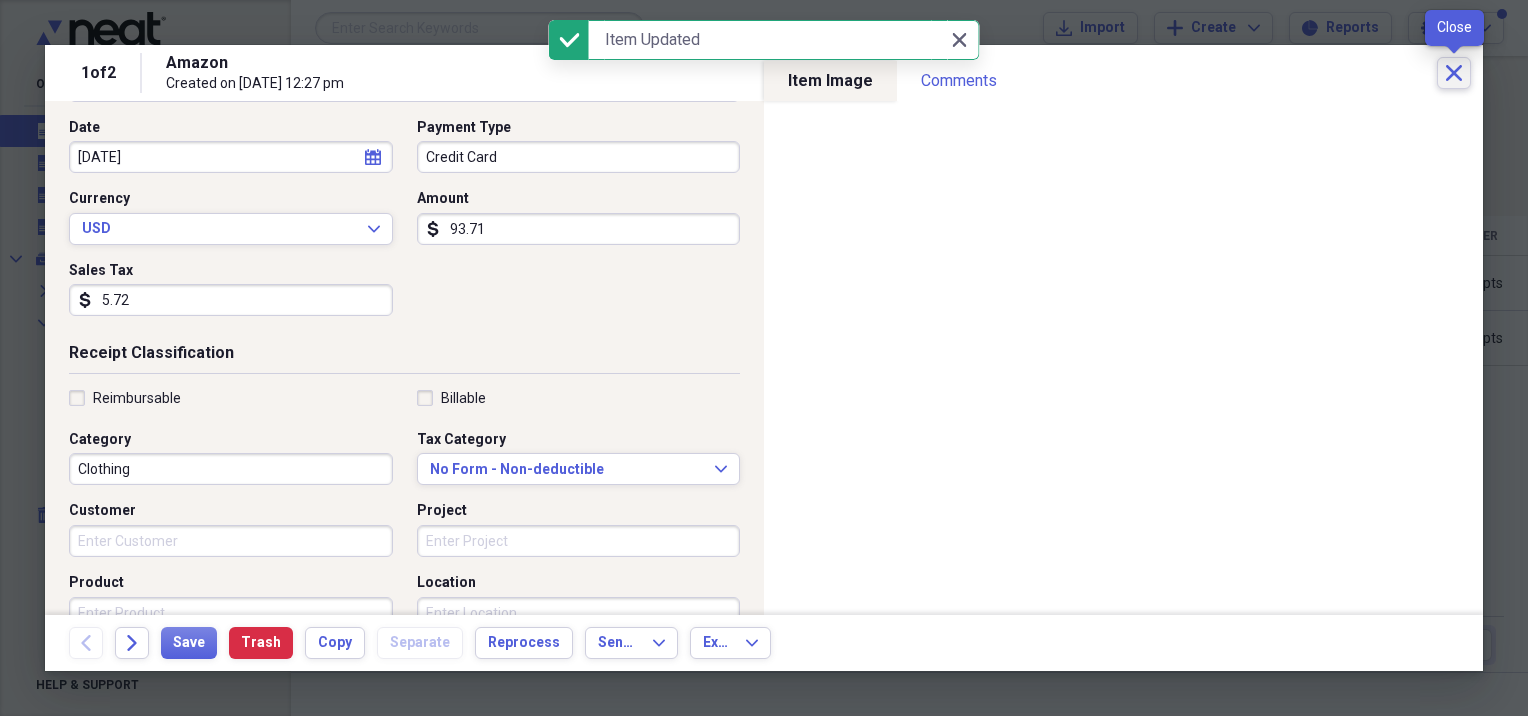 click on "Close" at bounding box center (1454, 73) 